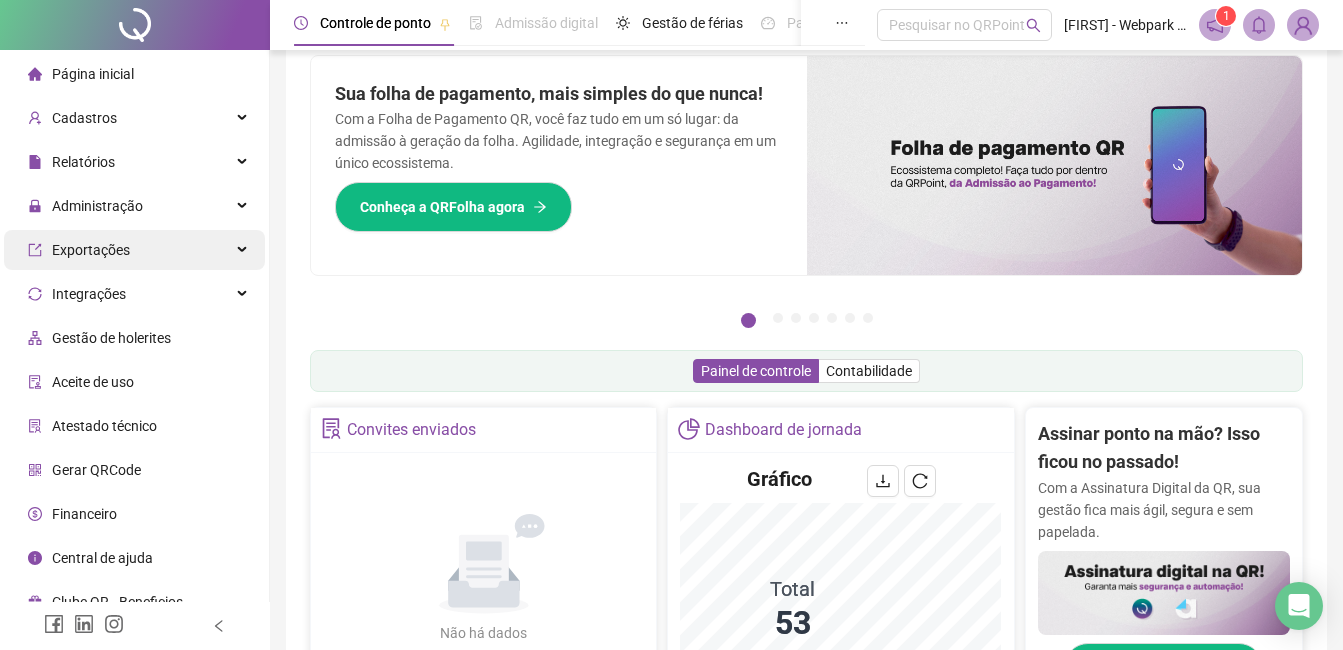 scroll, scrollTop: 0, scrollLeft: 0, axis: both 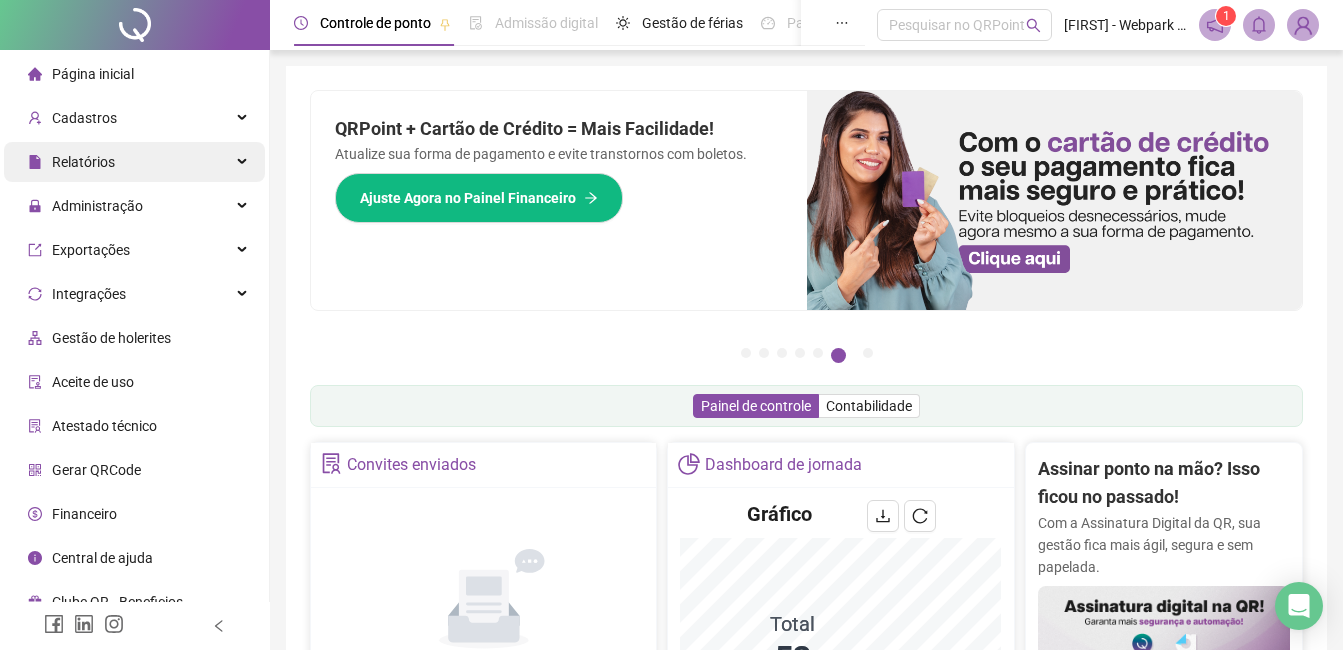 click on "Relatórios" at bounding box center (83, 162) 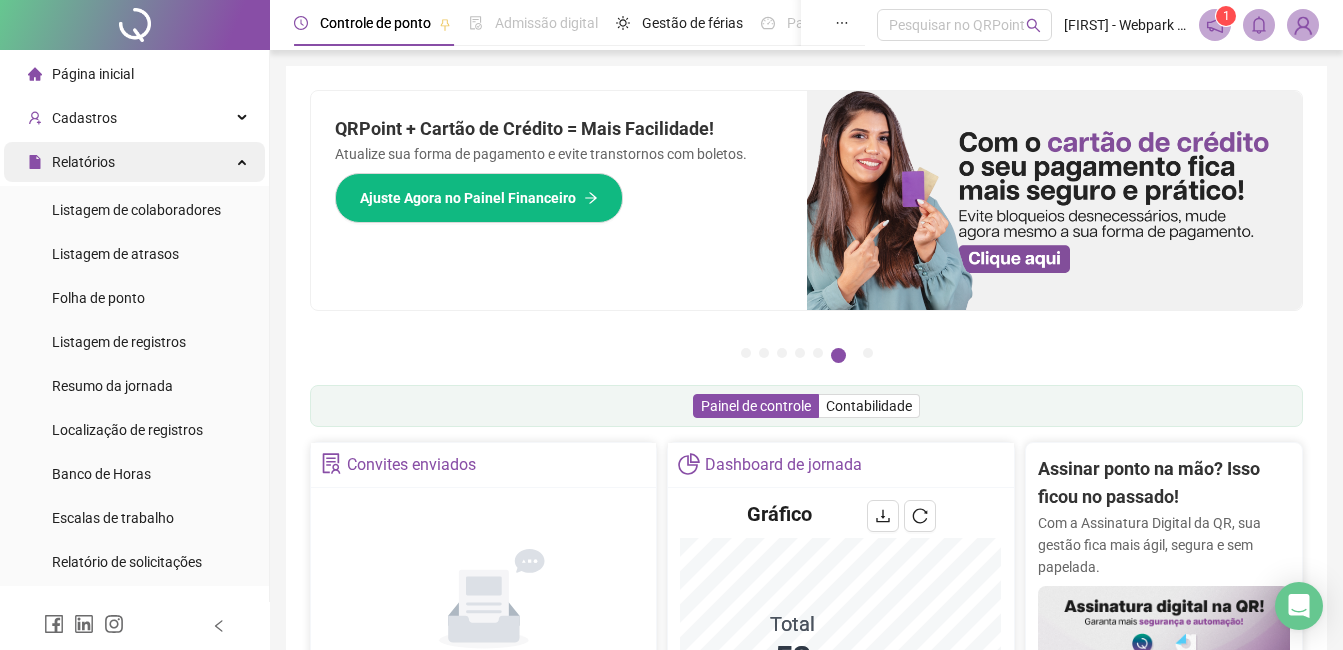 click on "Relatórios" at bounding box center [83, 162] 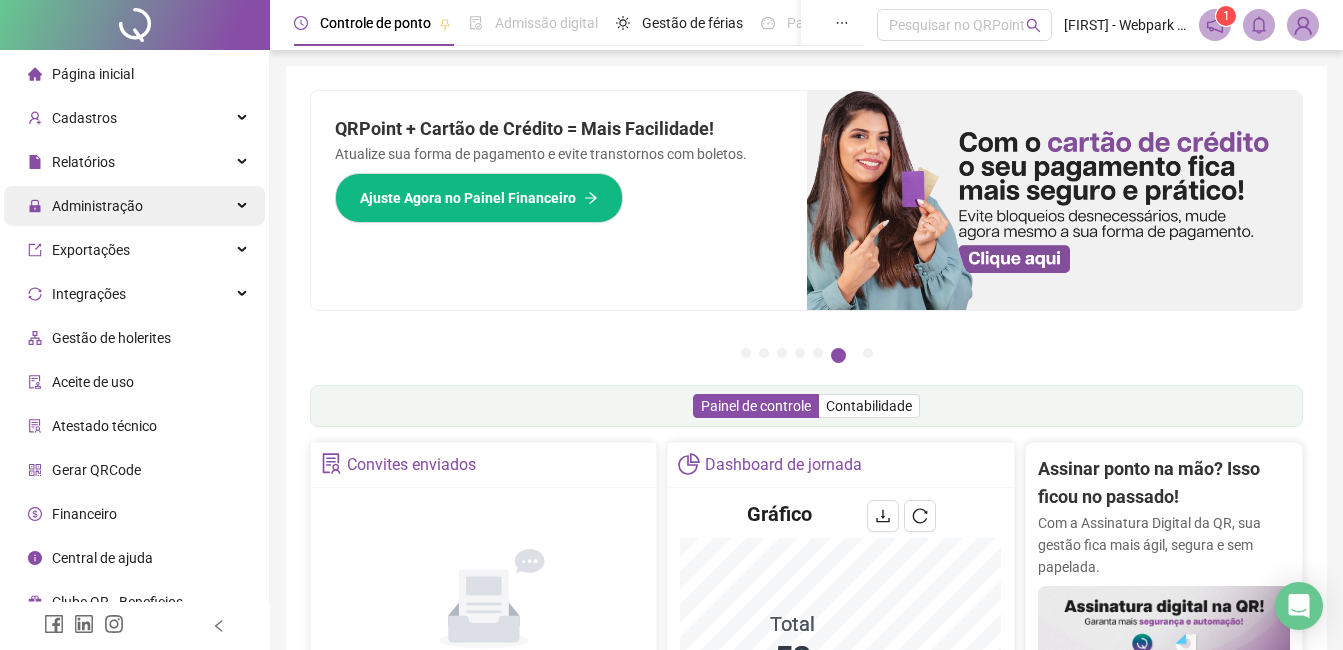 click on "Administração" at bounding box center (97, 206) 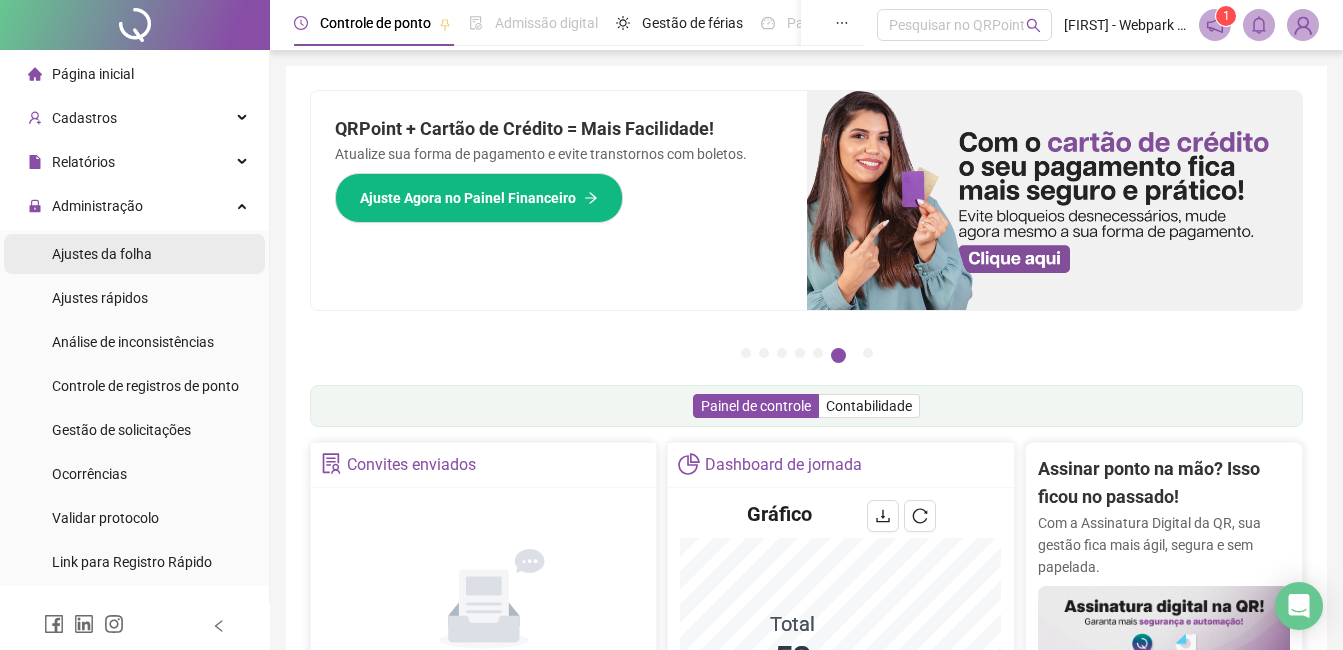 click on "Ajustes da folha" at bounding box center [102, 254] 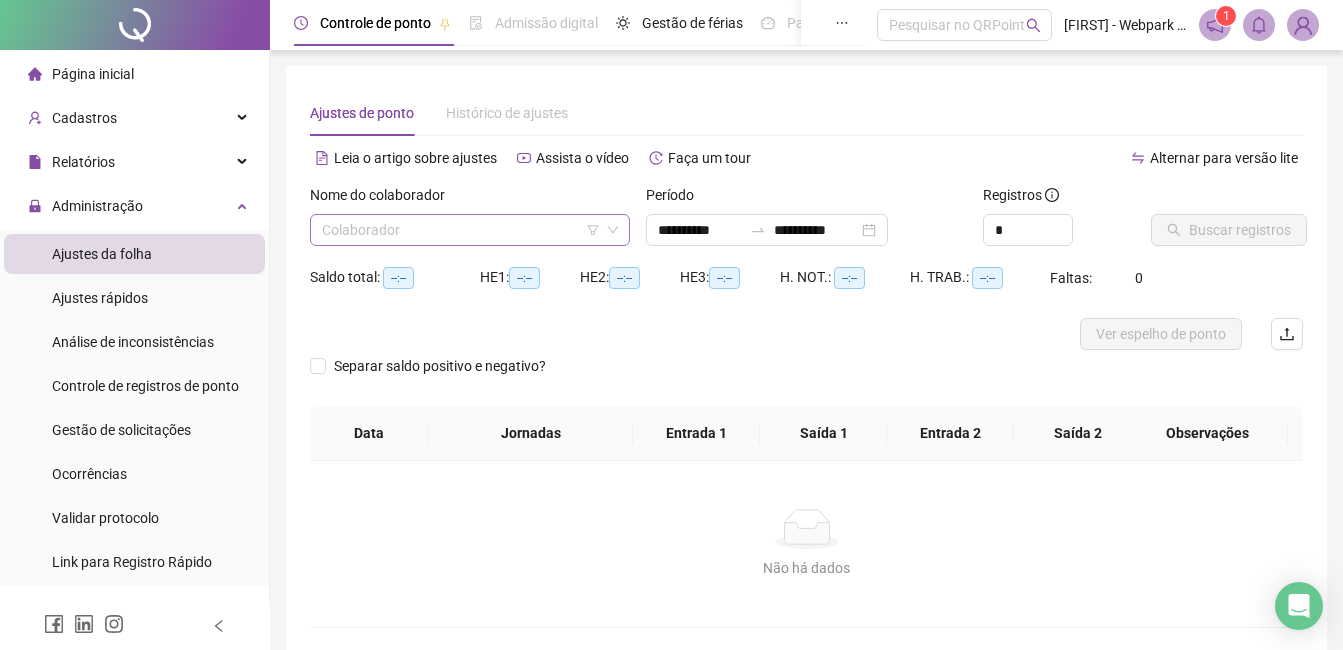 click at bounding box center (464, 230) 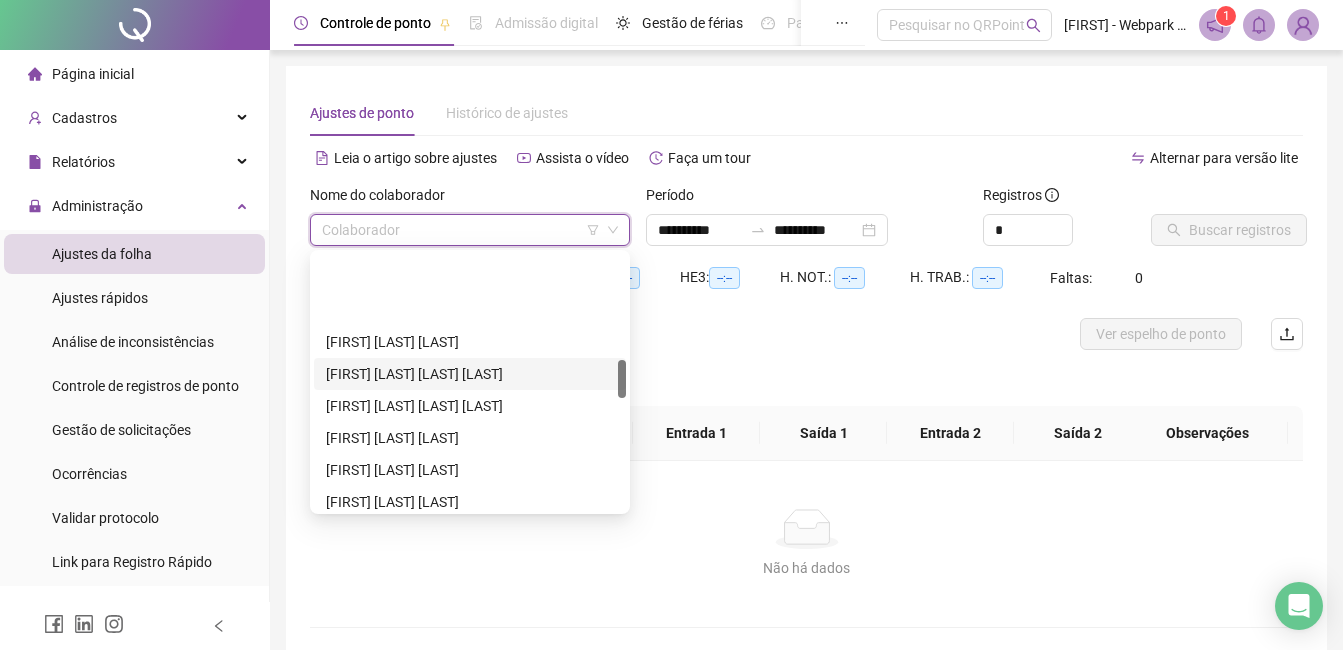 scroll, scrollTop: 700, scrollLeft: 0, axis: vertical 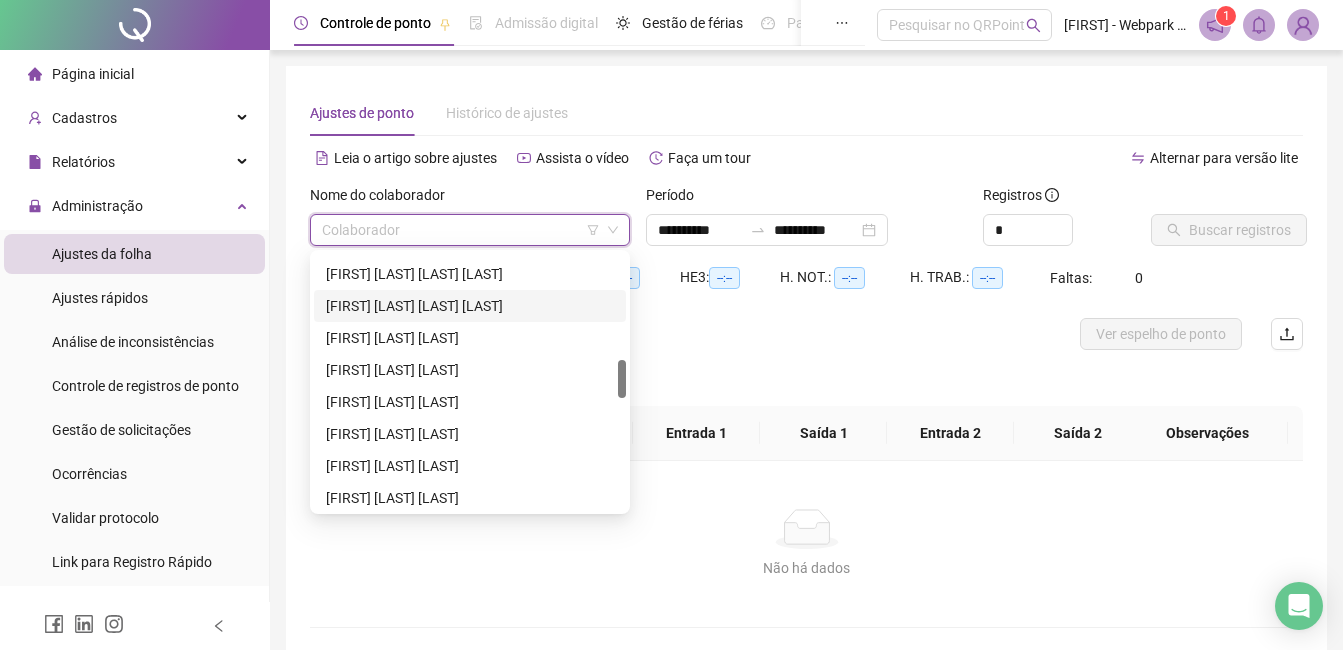 click on "[FIRST] [LAST] [LAST] [LAST]" at bounding box center (470, 306) 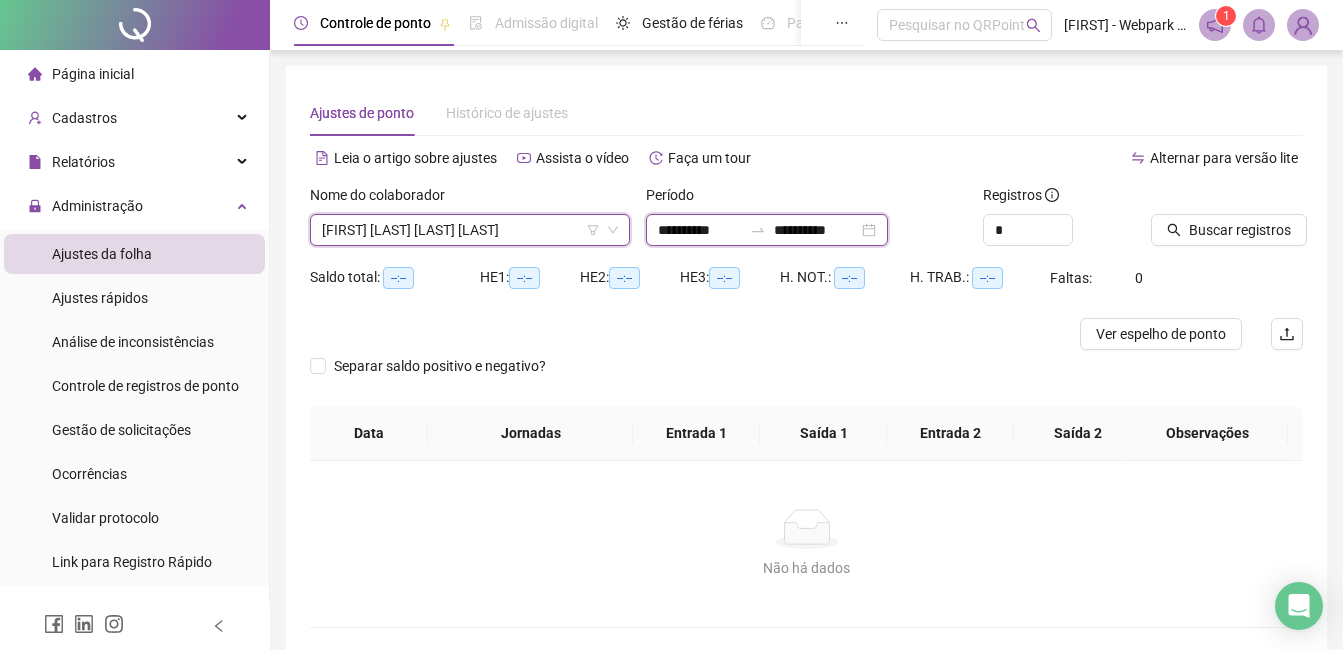 click on "**********" at bounding box center [700, 230] 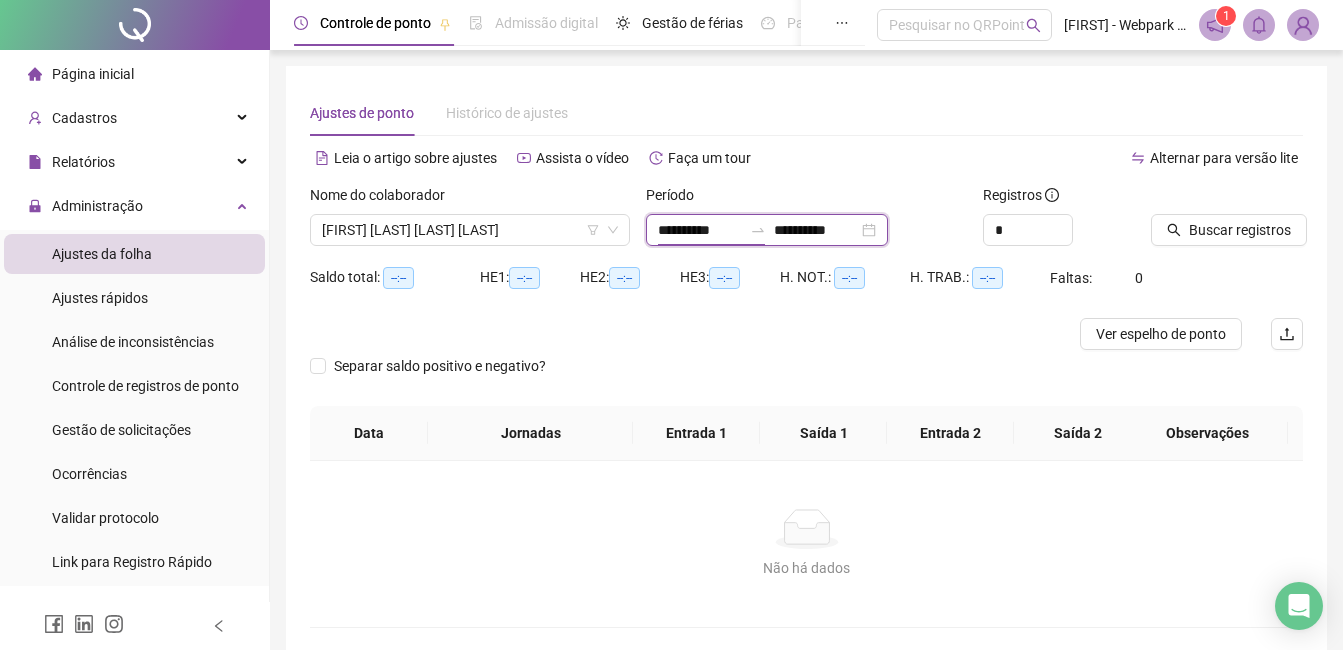 click on "**********" at bounding box center (700, 230) 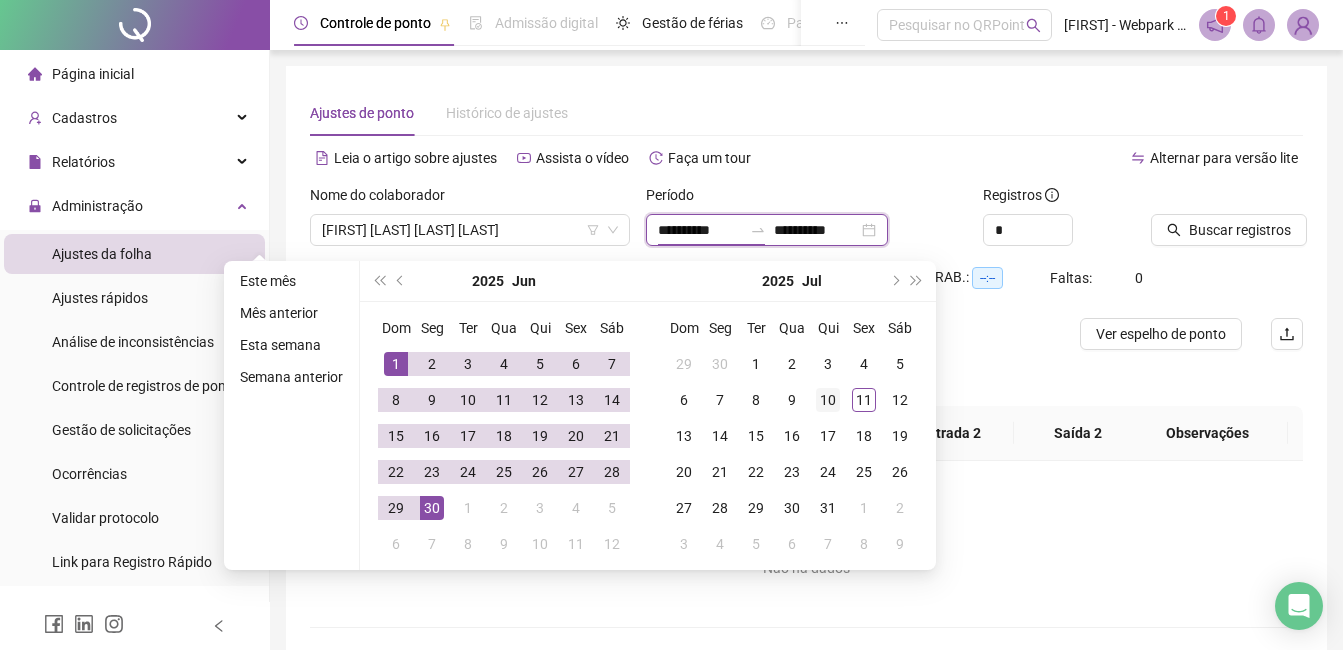 type on "**********" 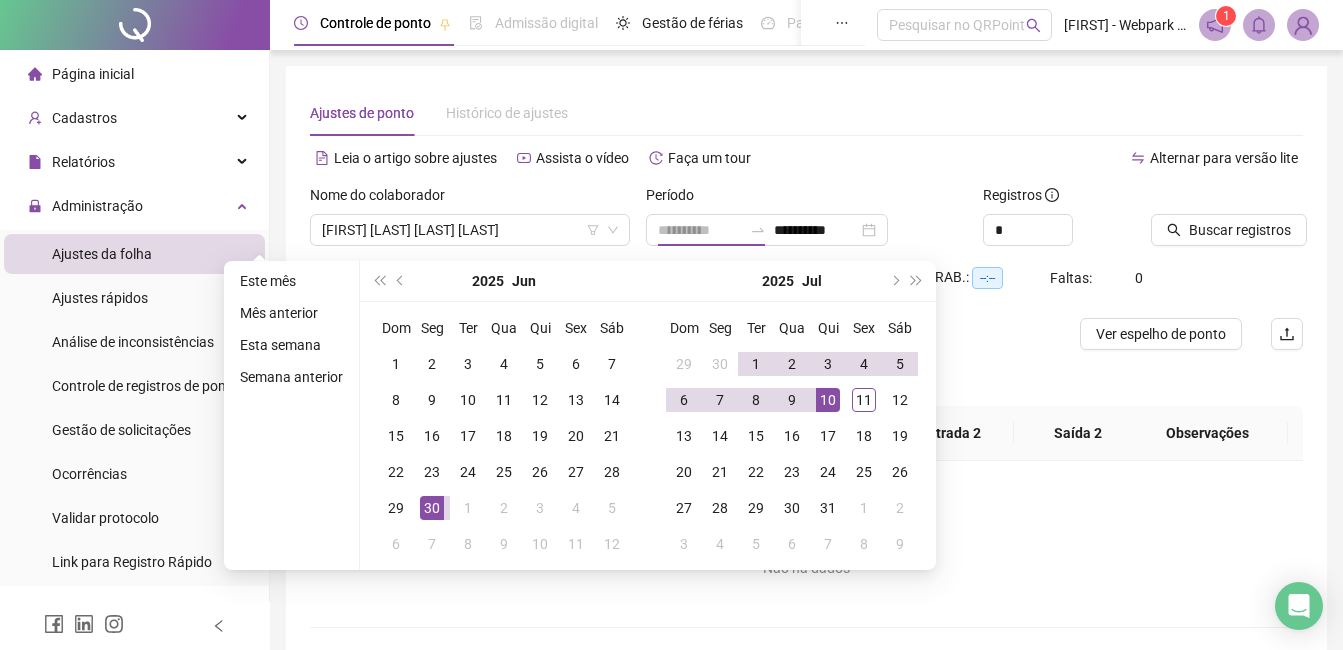 click on "10" at bounding box center [828, 400] 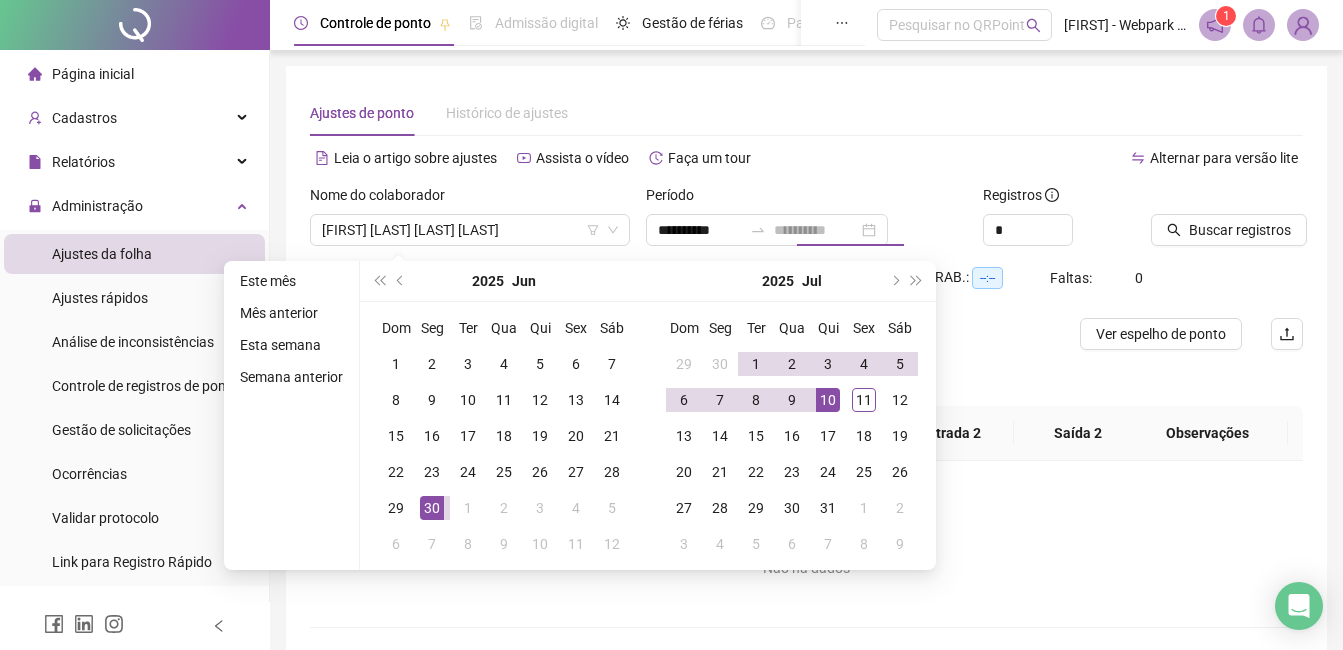 click on "10" at bounding box center [828, 400] 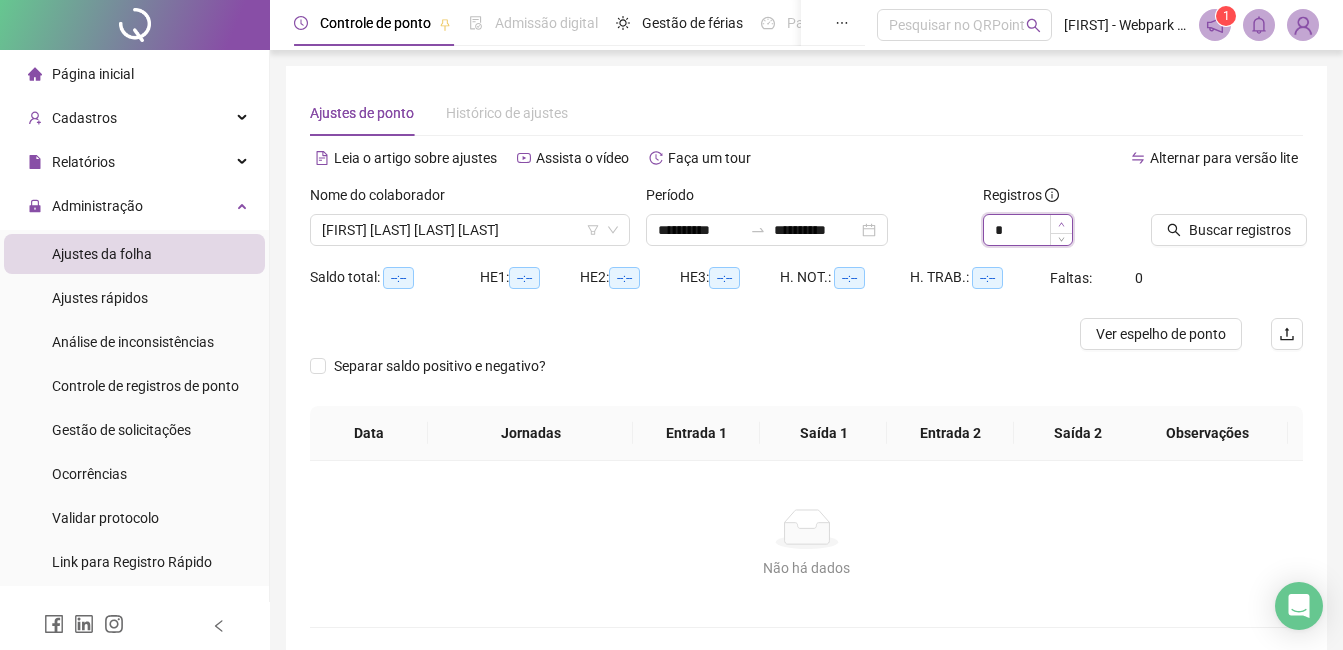 click 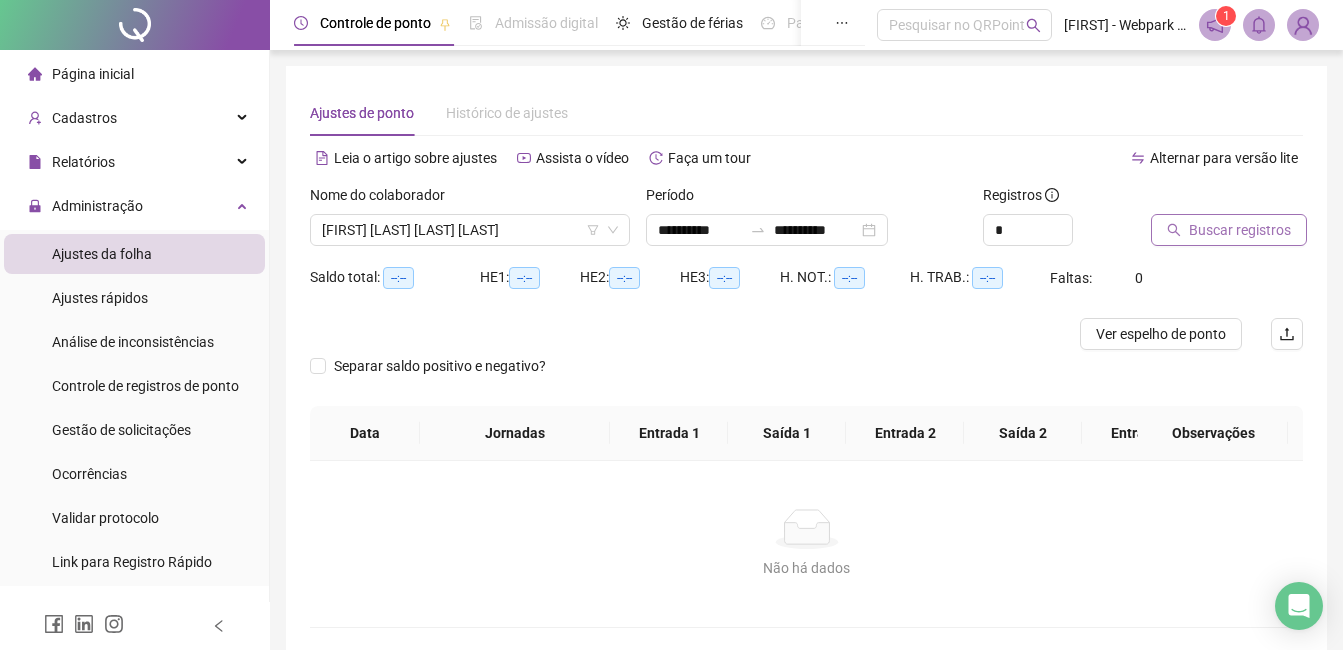 click on "Buscar registros" at bounding box center [1240, 230] 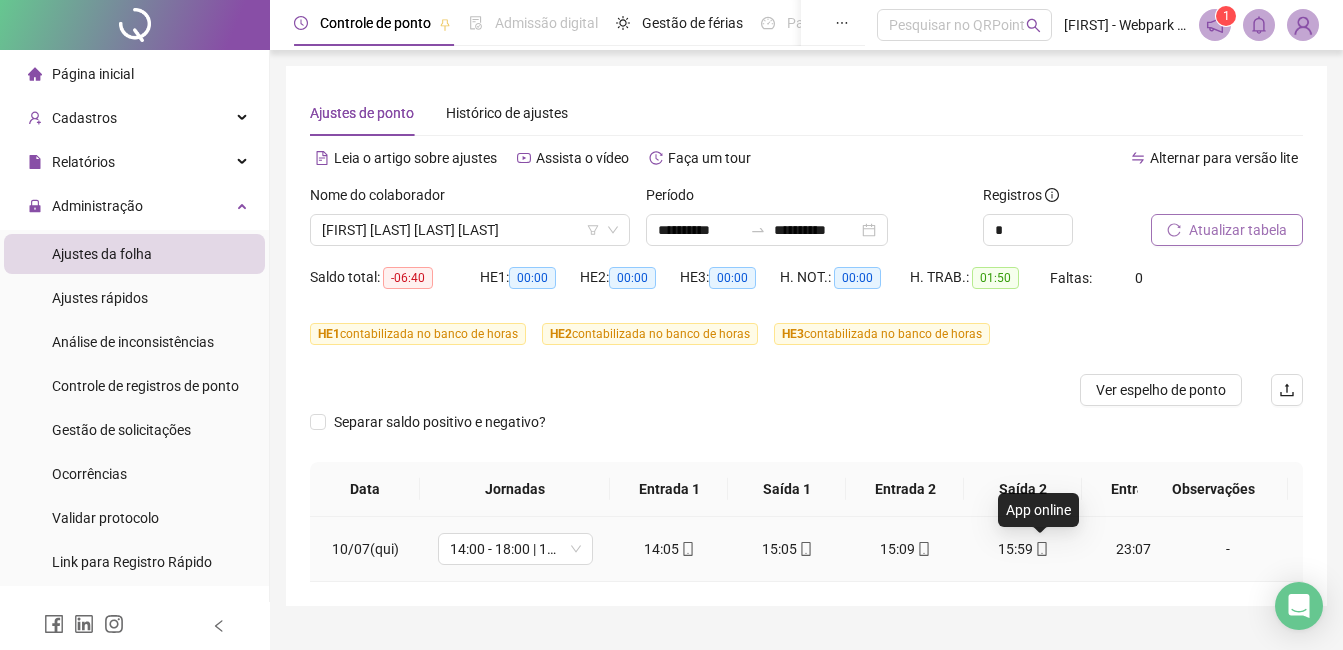 click 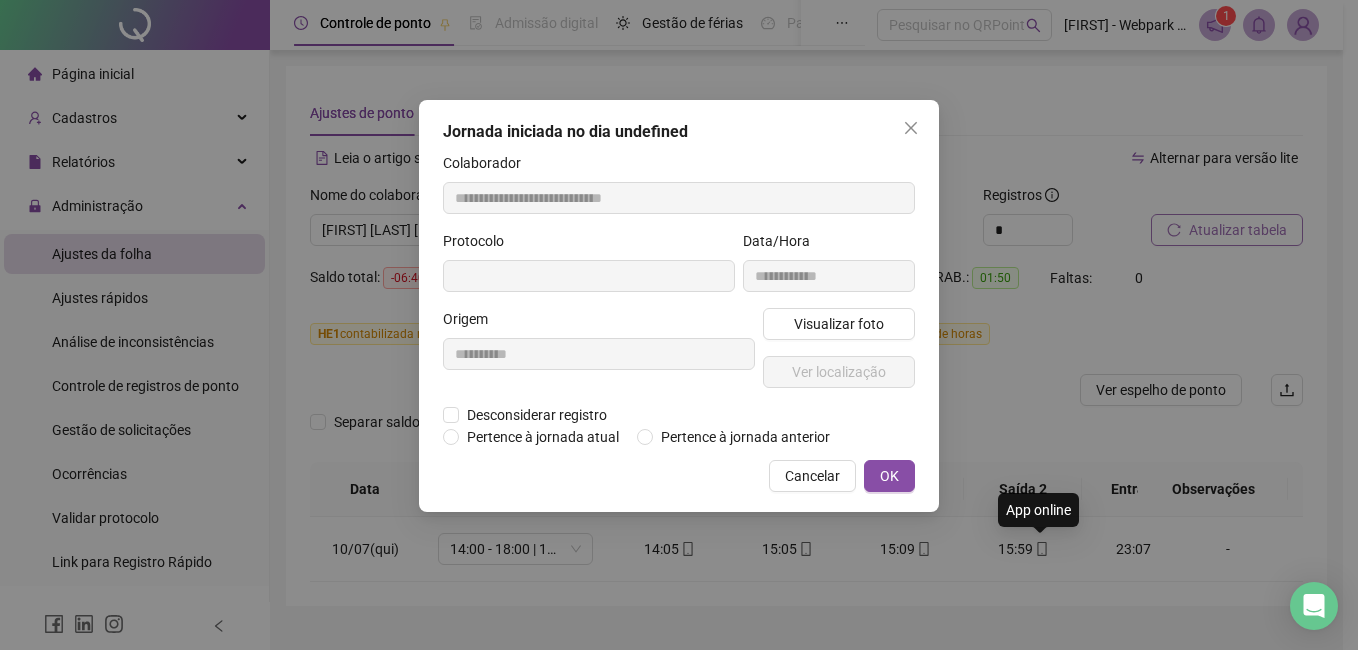 type on "**********" 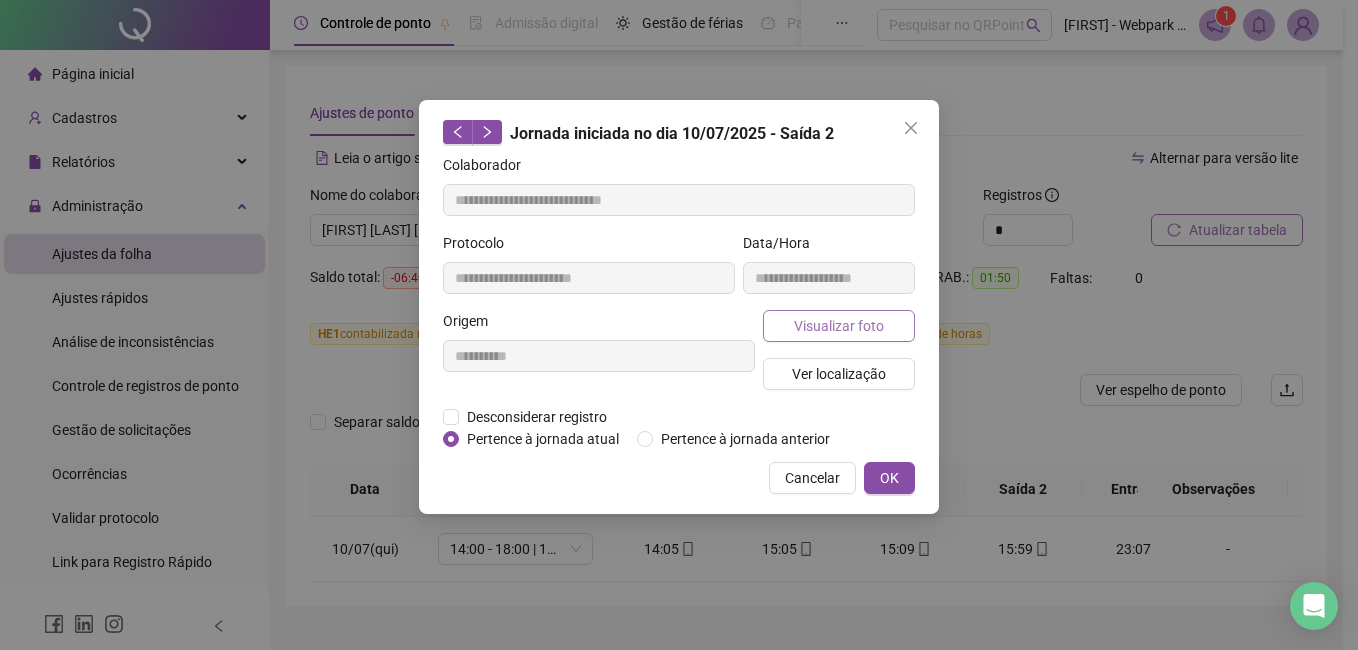 click on "Visualizar foto" at bounding box center (839, 326) 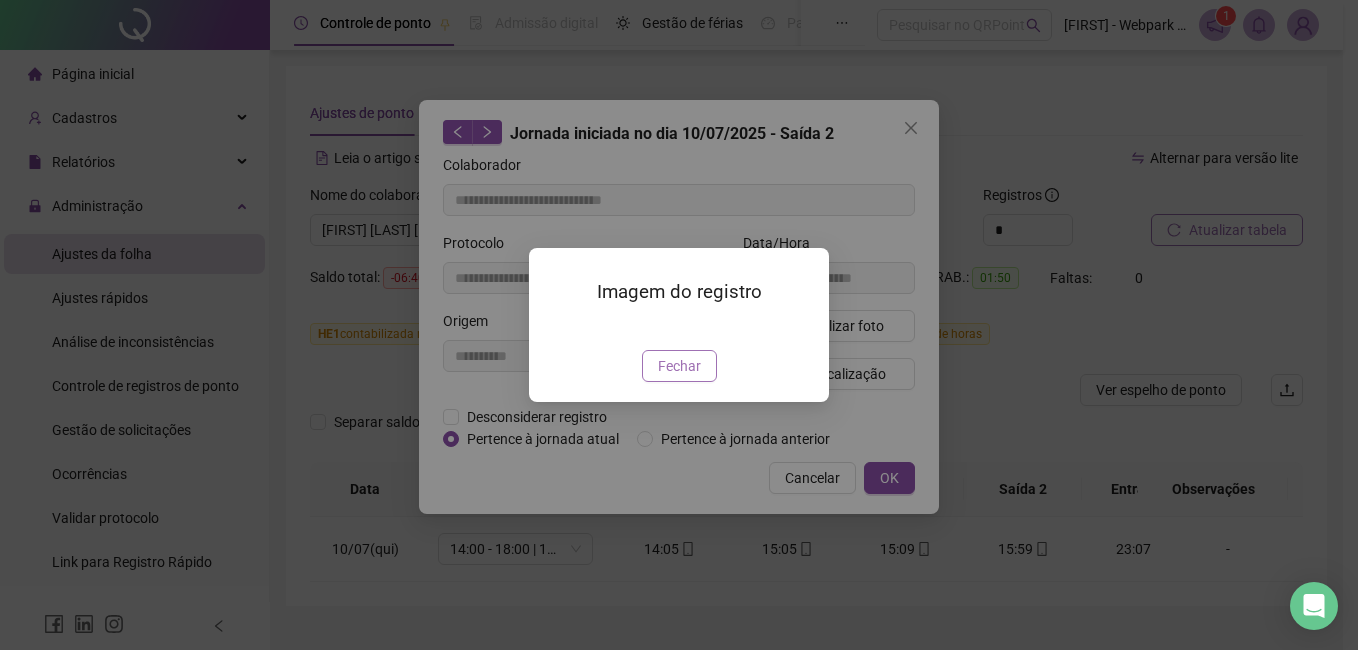 click on "Fechar" at bounding box center [679, 366] 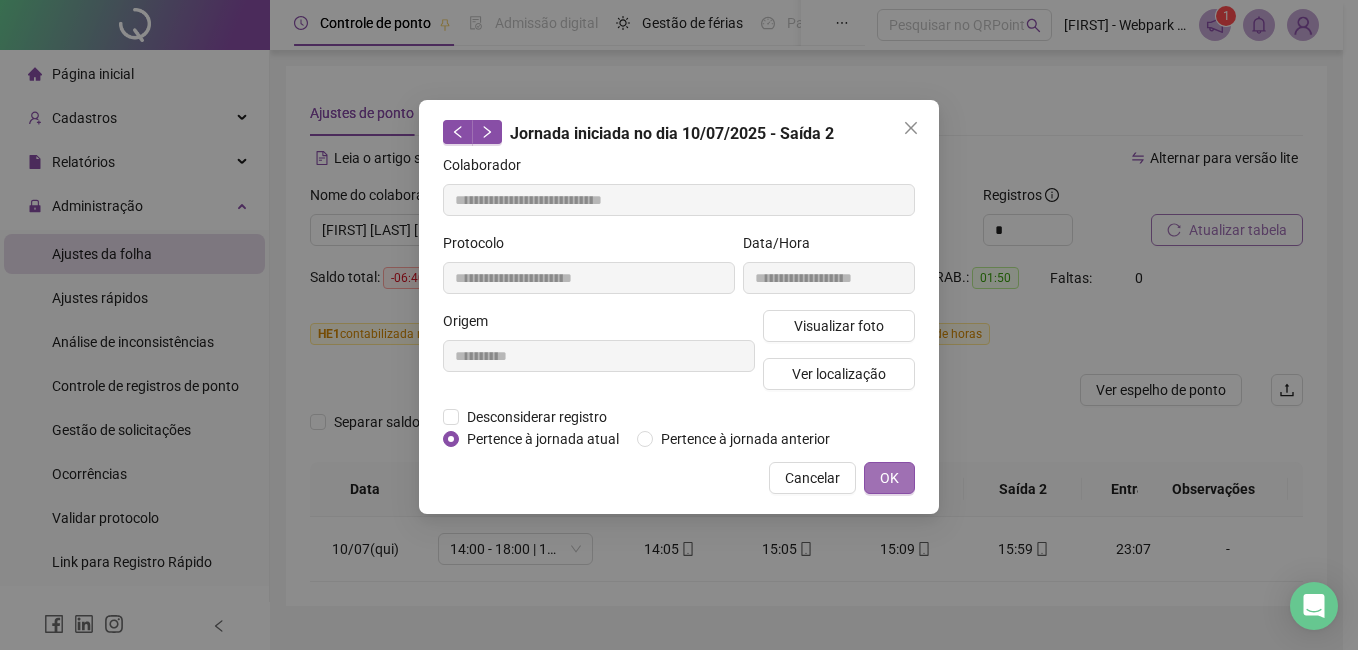 click on "OK" at bounding box center (889, 478) 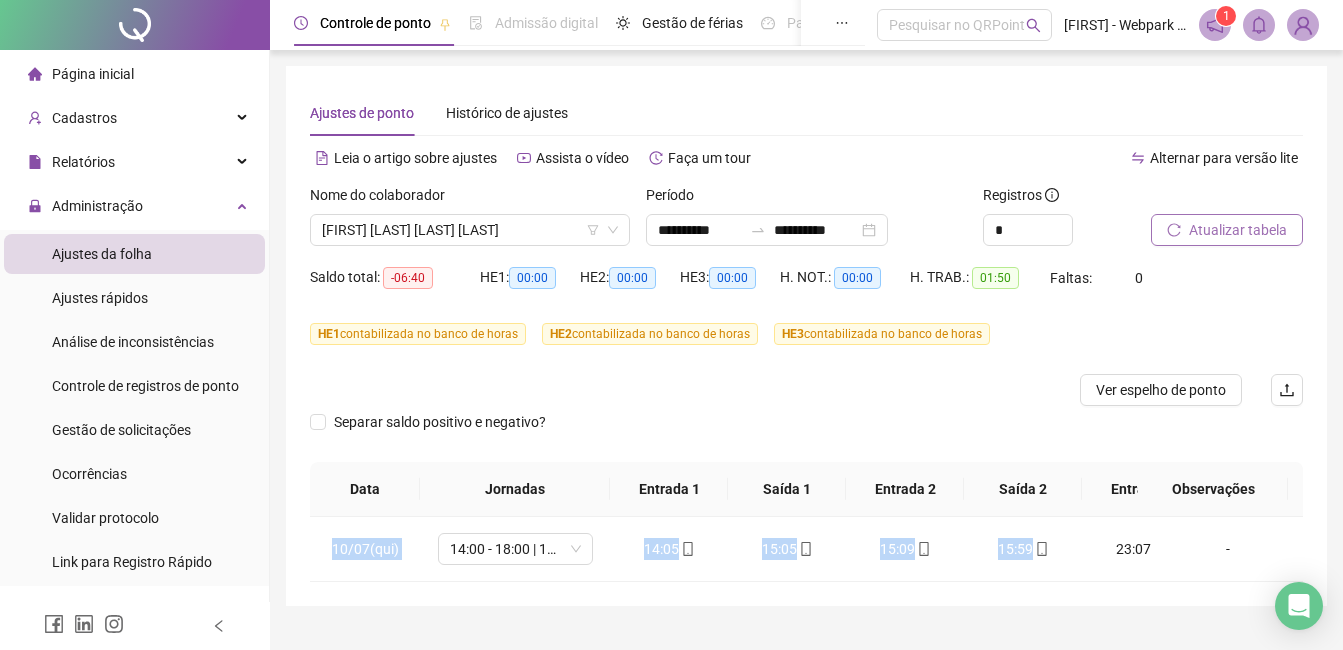 drag, startPoint x: 1082, startPoint y: 580, endPoint x: 1150, endPoint y: 586, distance: 68.26419 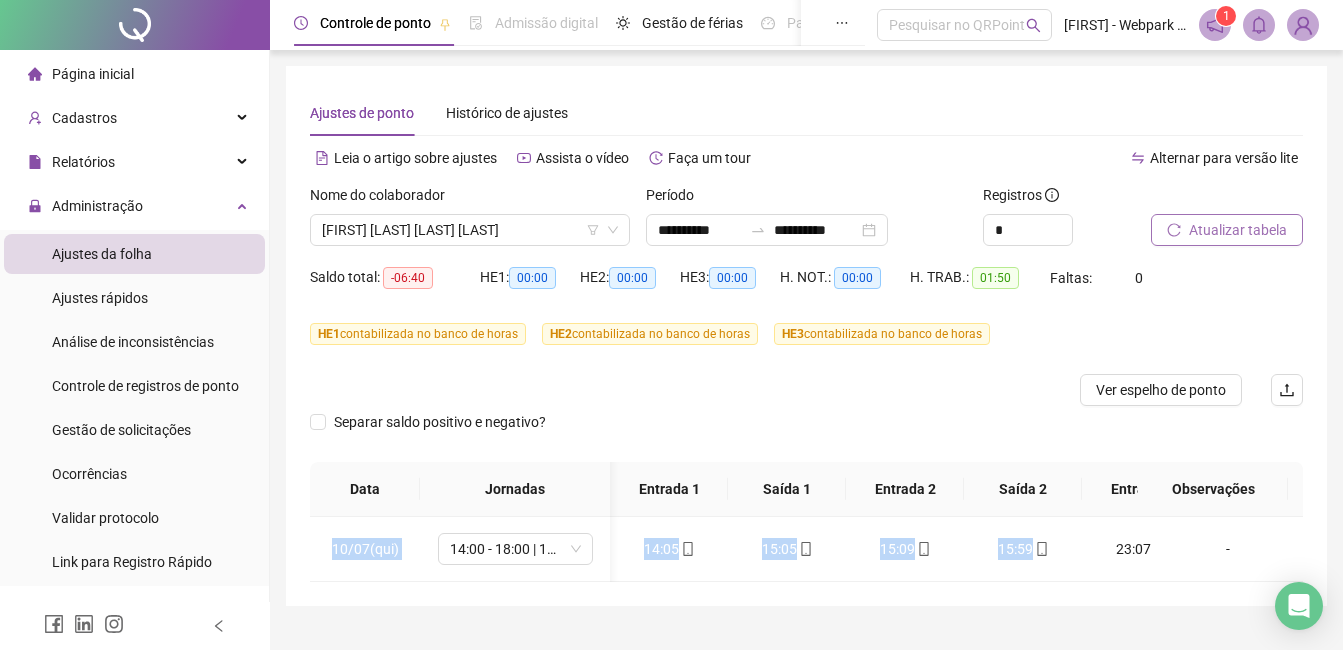 scroll, scrollTop: 0, scrollLeft: 98, axis: horizontal 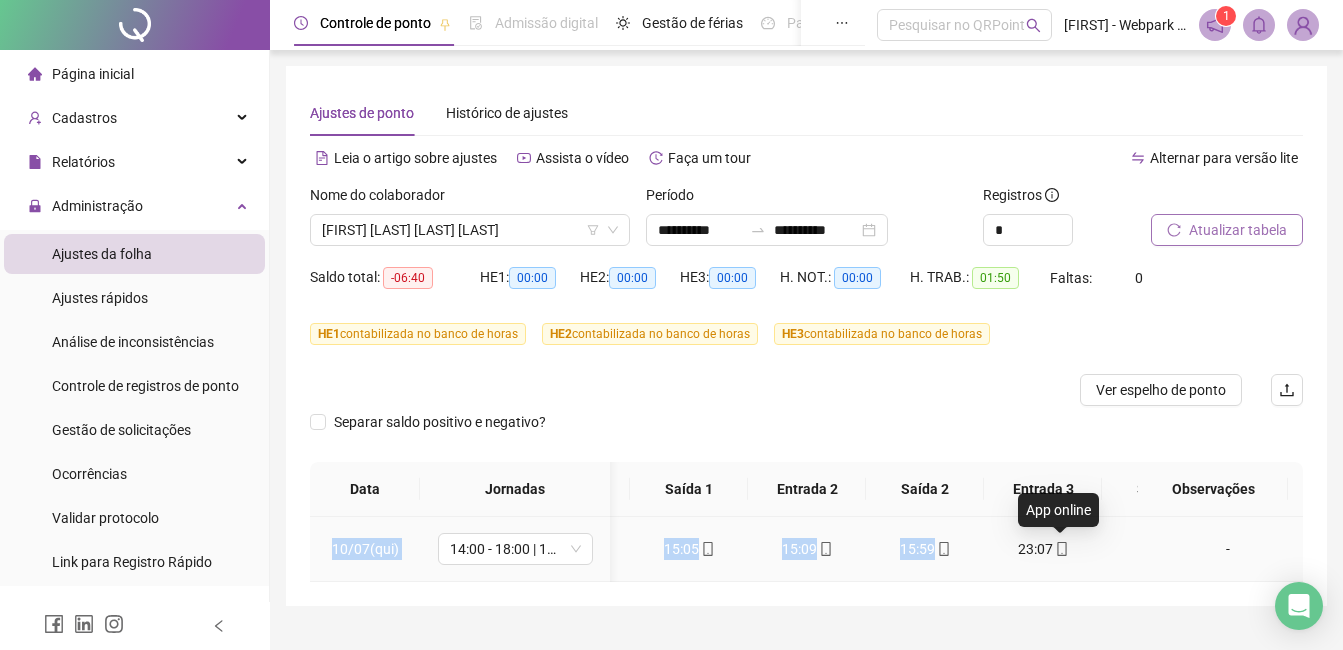 click 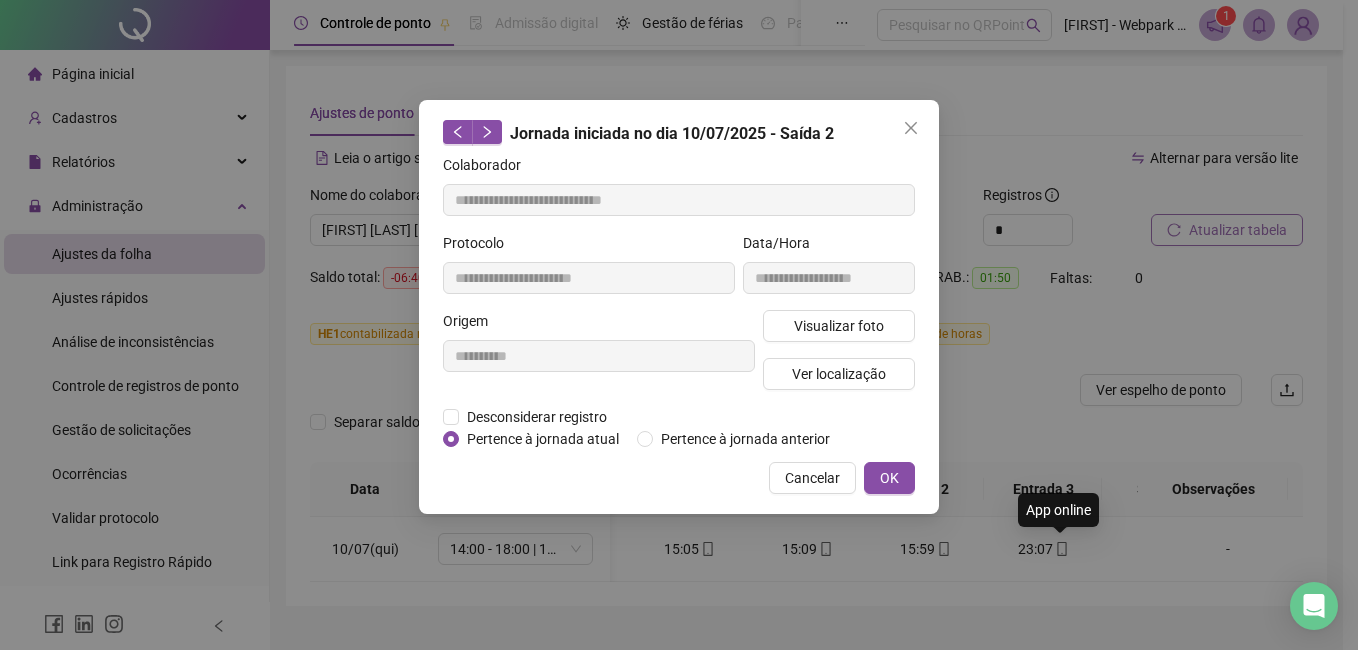 type on "**********" 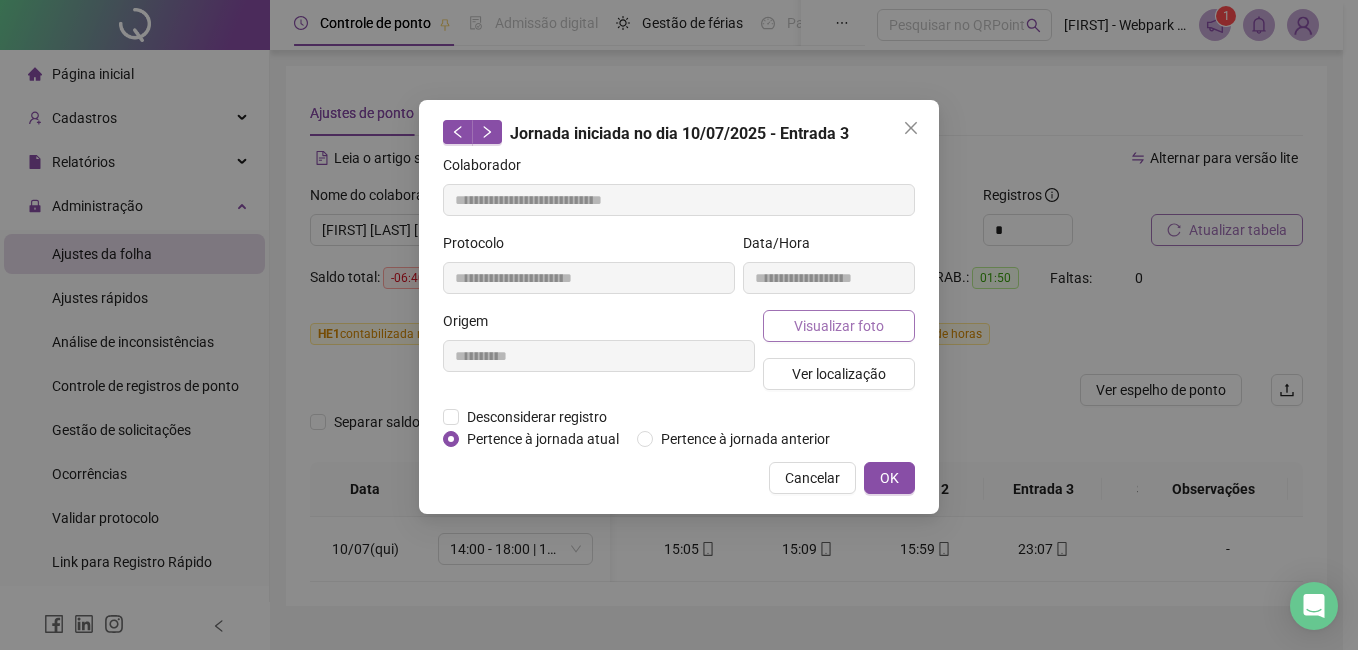 click on "Visualizar foto" at bounding box center (839, 326) 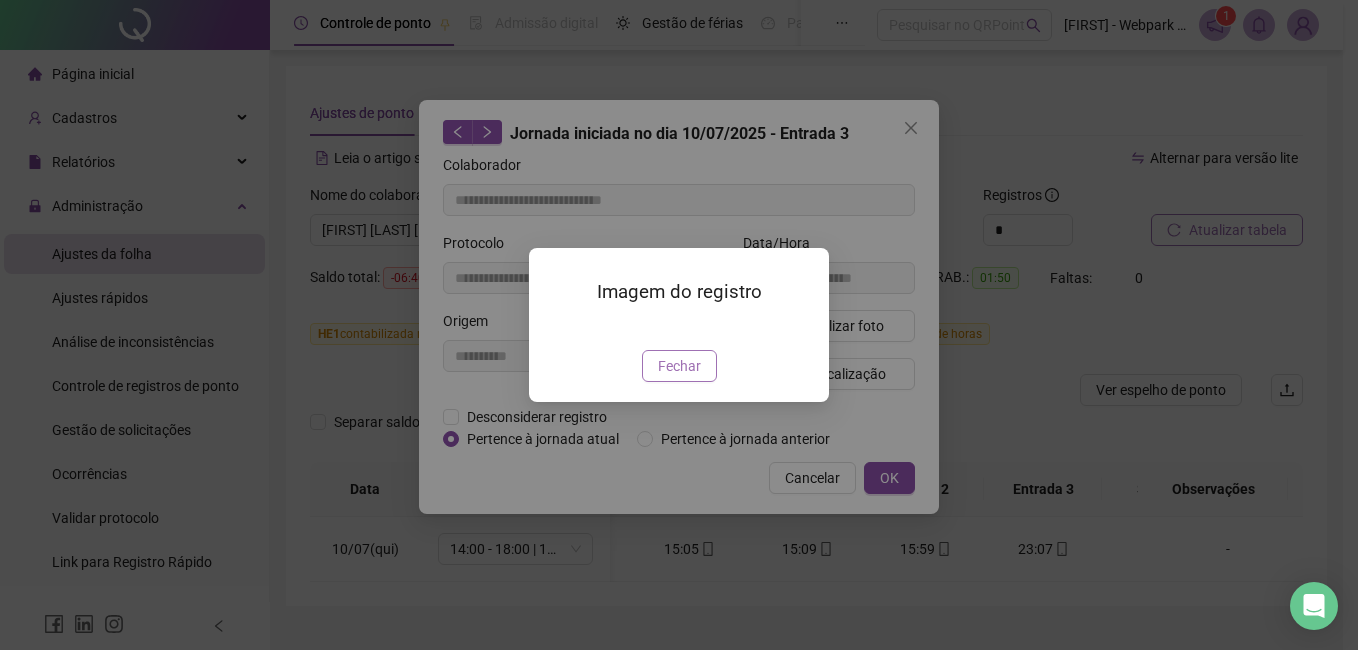 click on "Fechar" at bounding box center (679, 366) 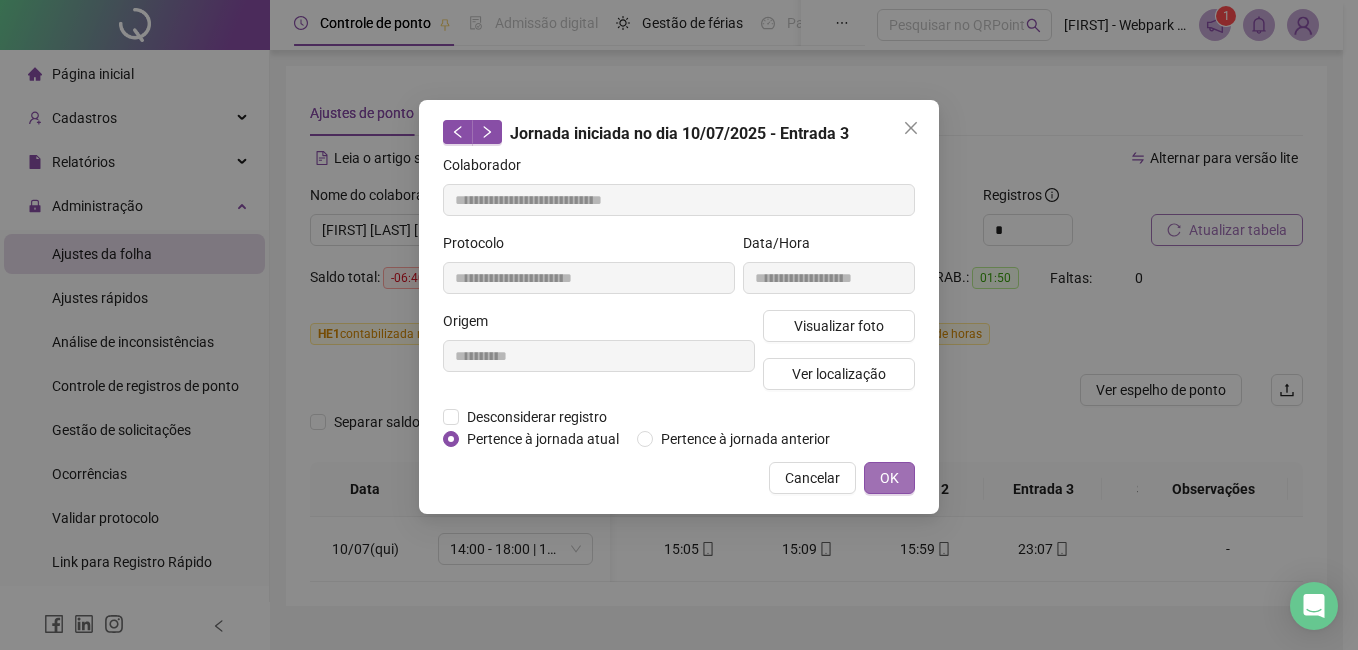 click on "OK" at bounding box center (889, 478) 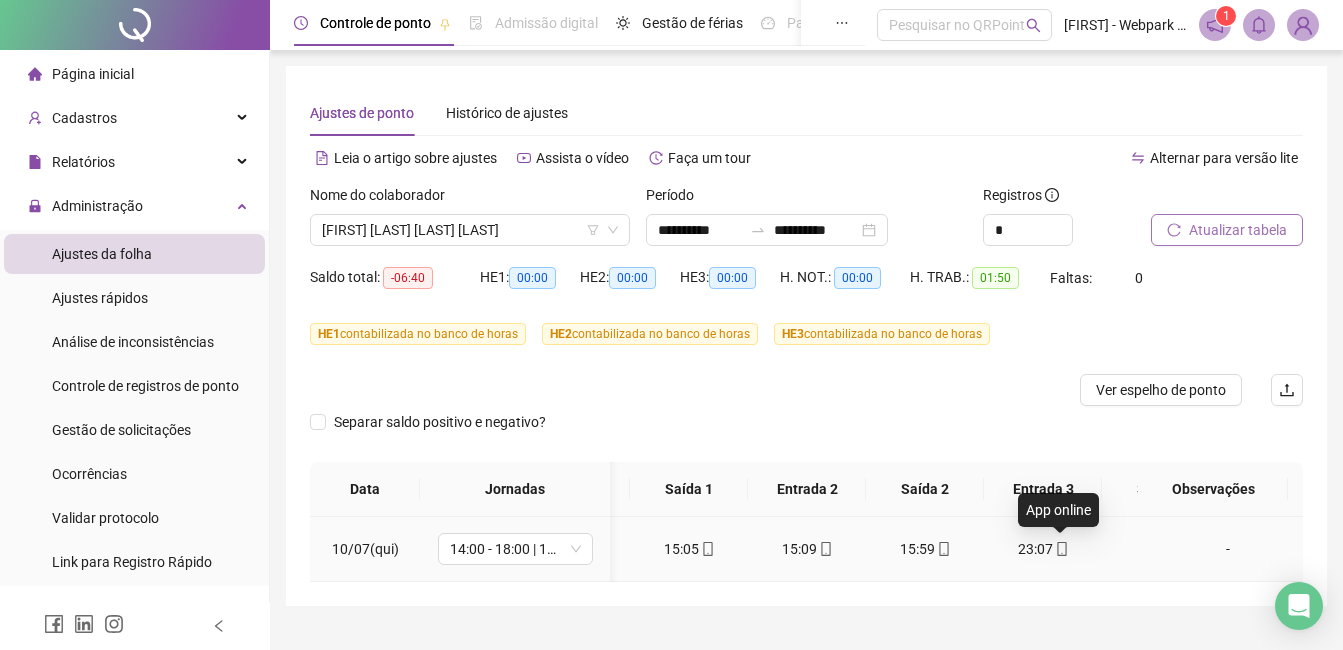 click 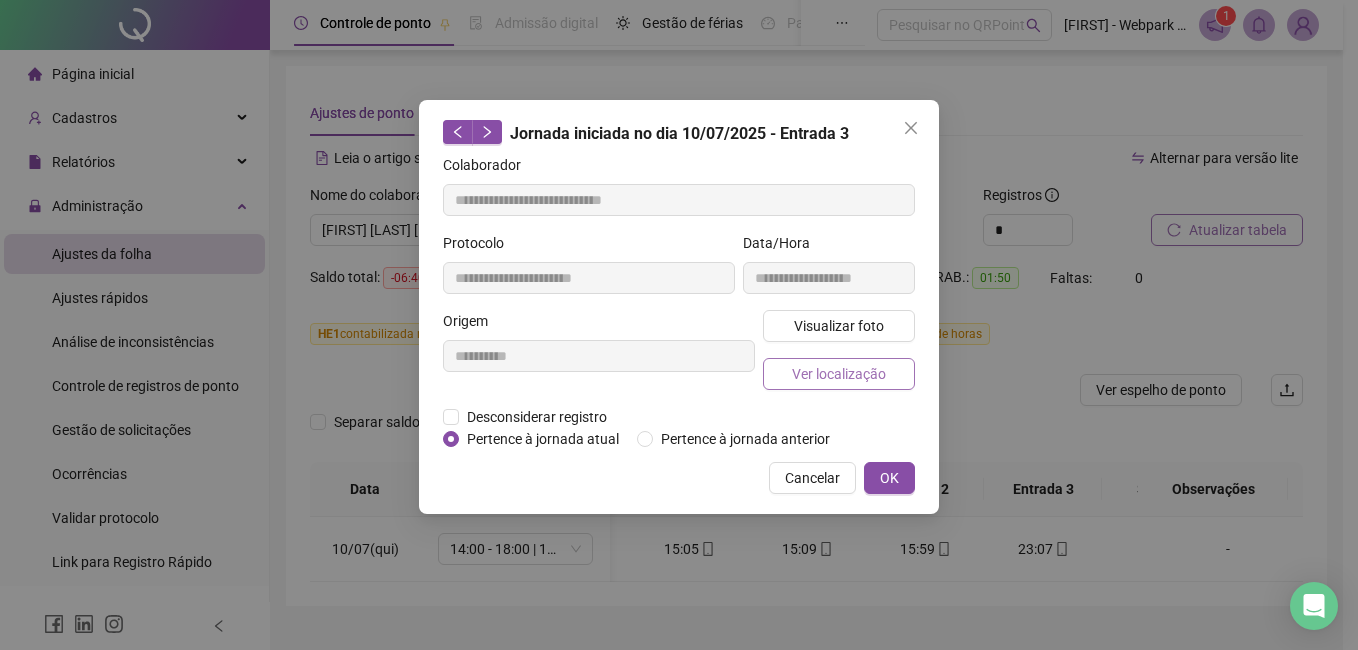 click on "Ver localização" at bounding box center (839, 374) 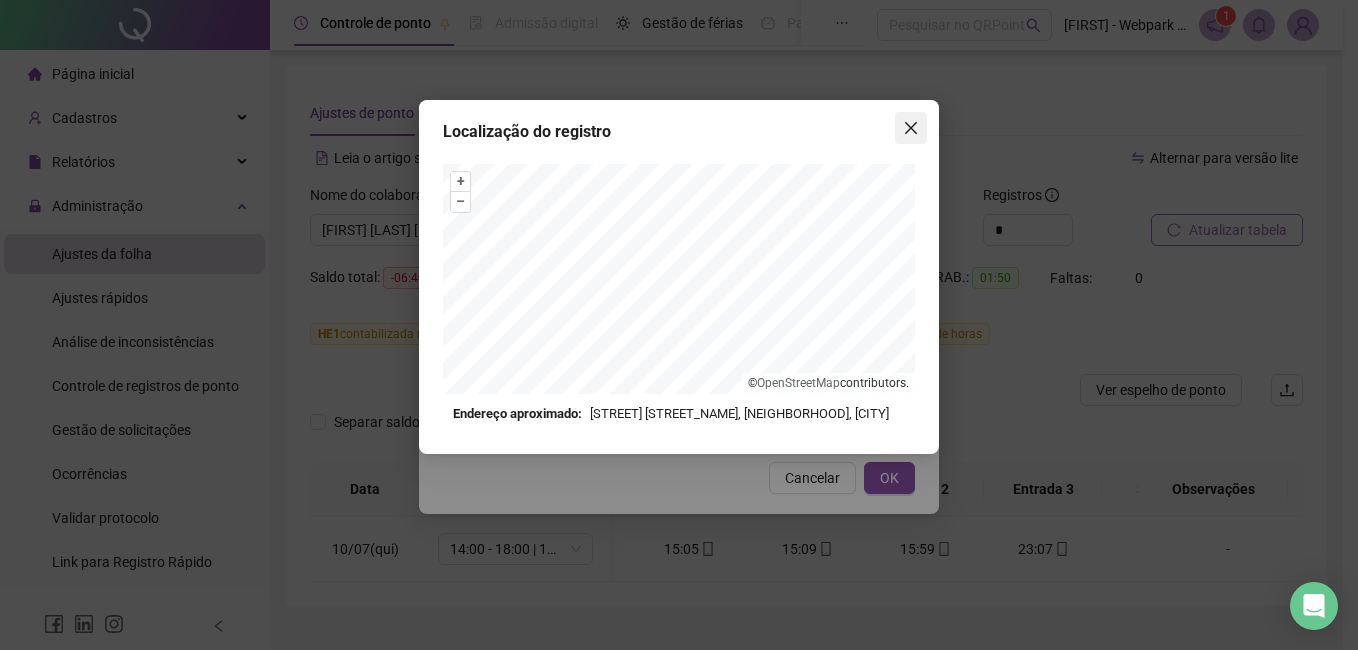 click 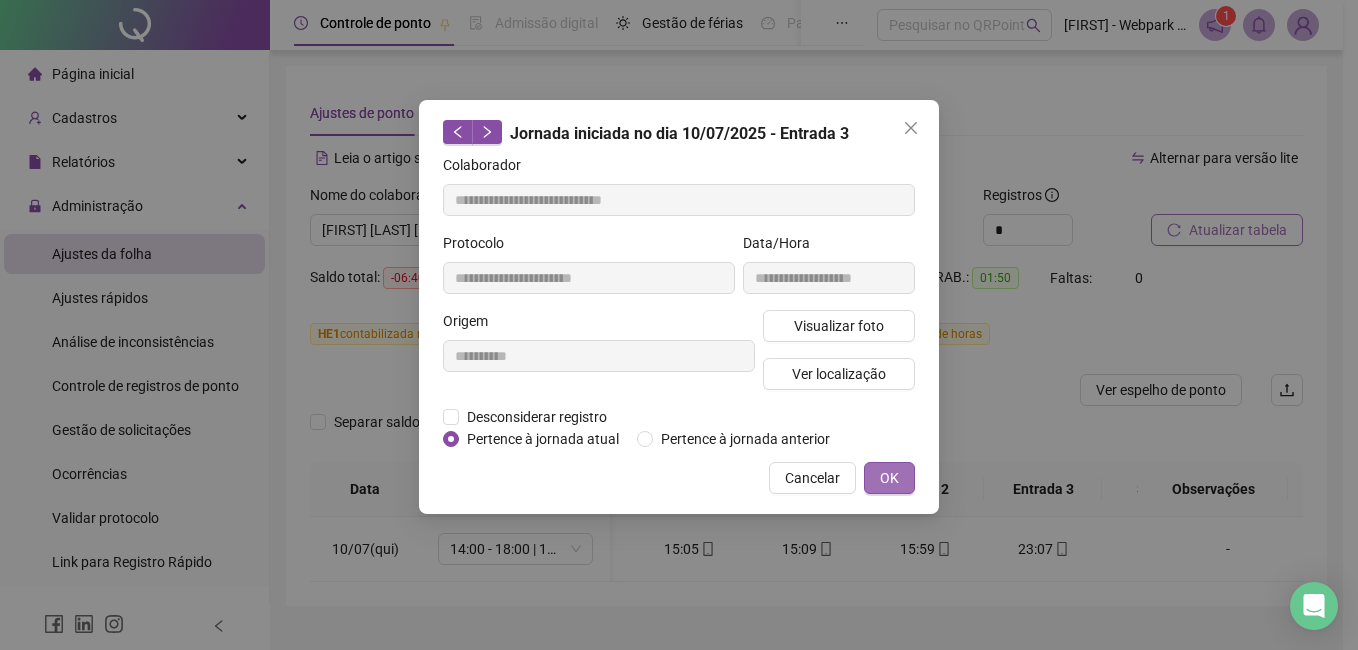 click on "OK" at bounding box center (889, 478) 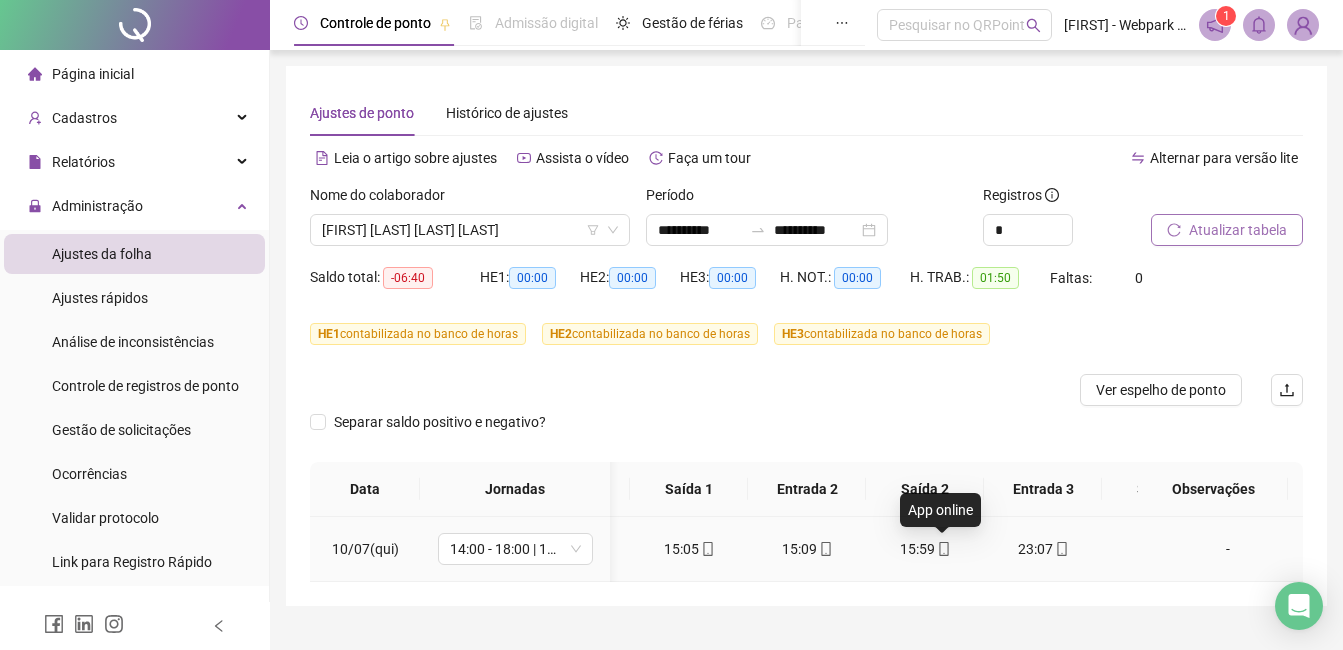 click 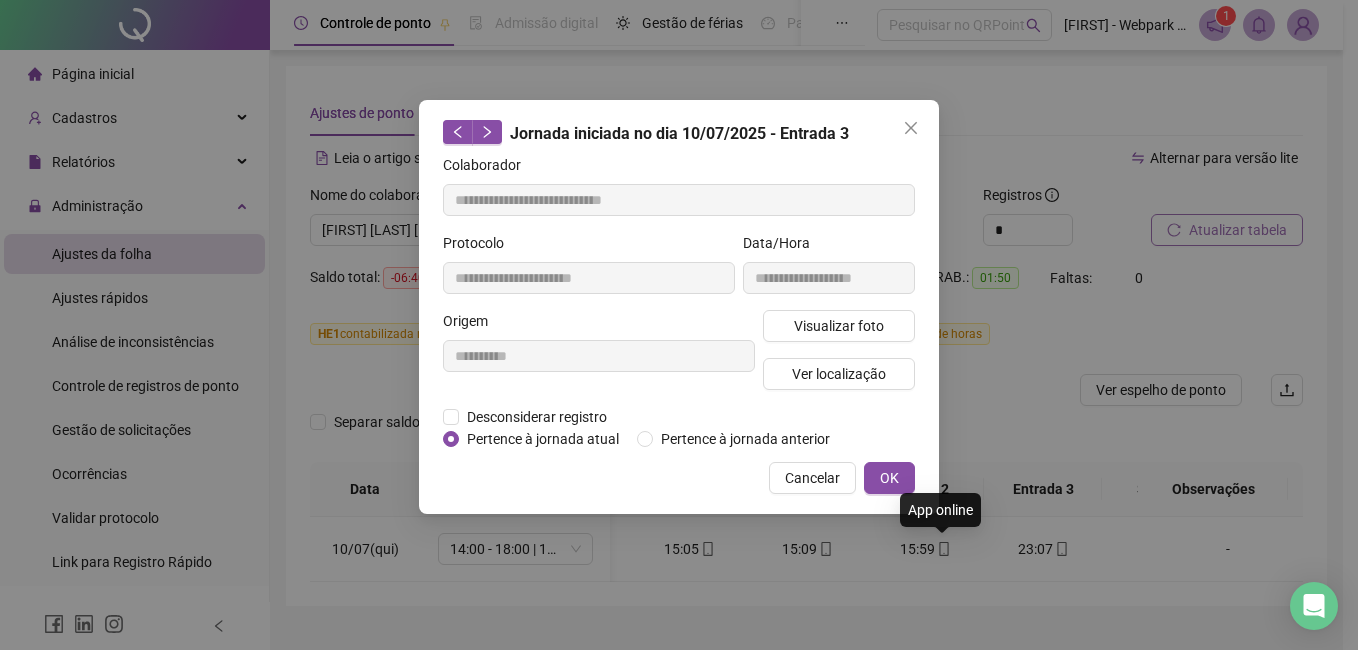 type on "**********" 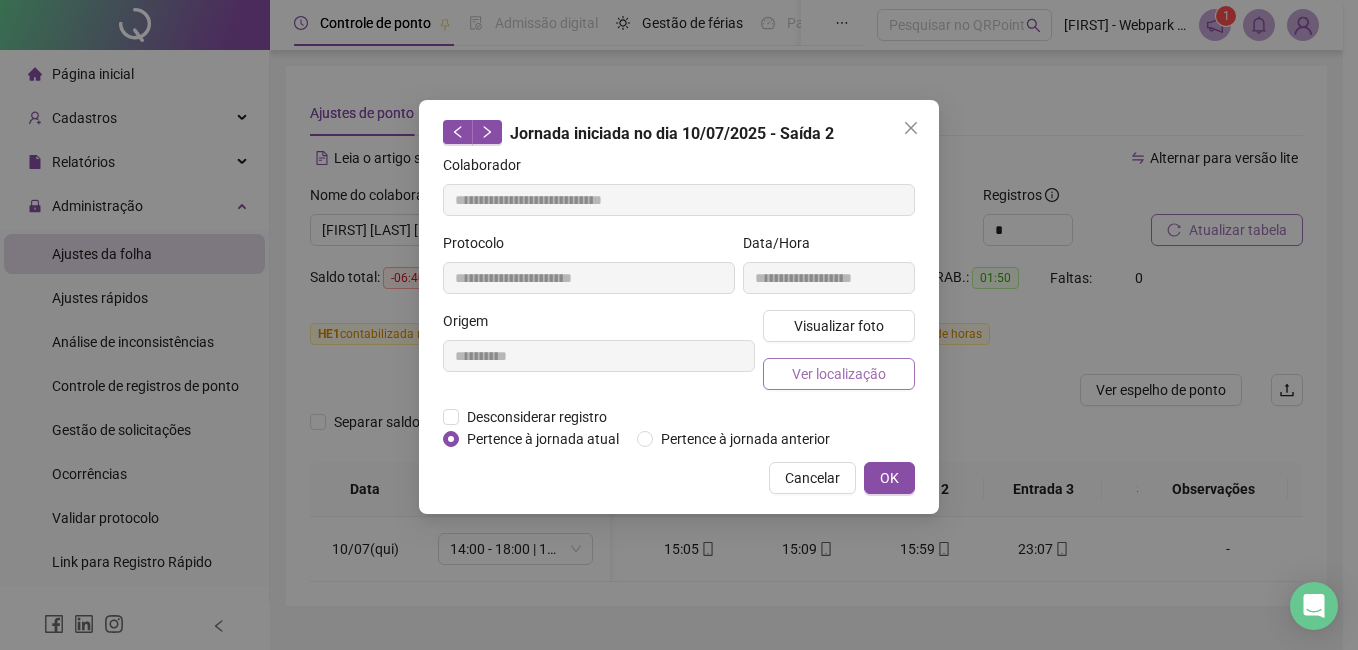 click on "Ver localização" at bounding box center (839, 374) 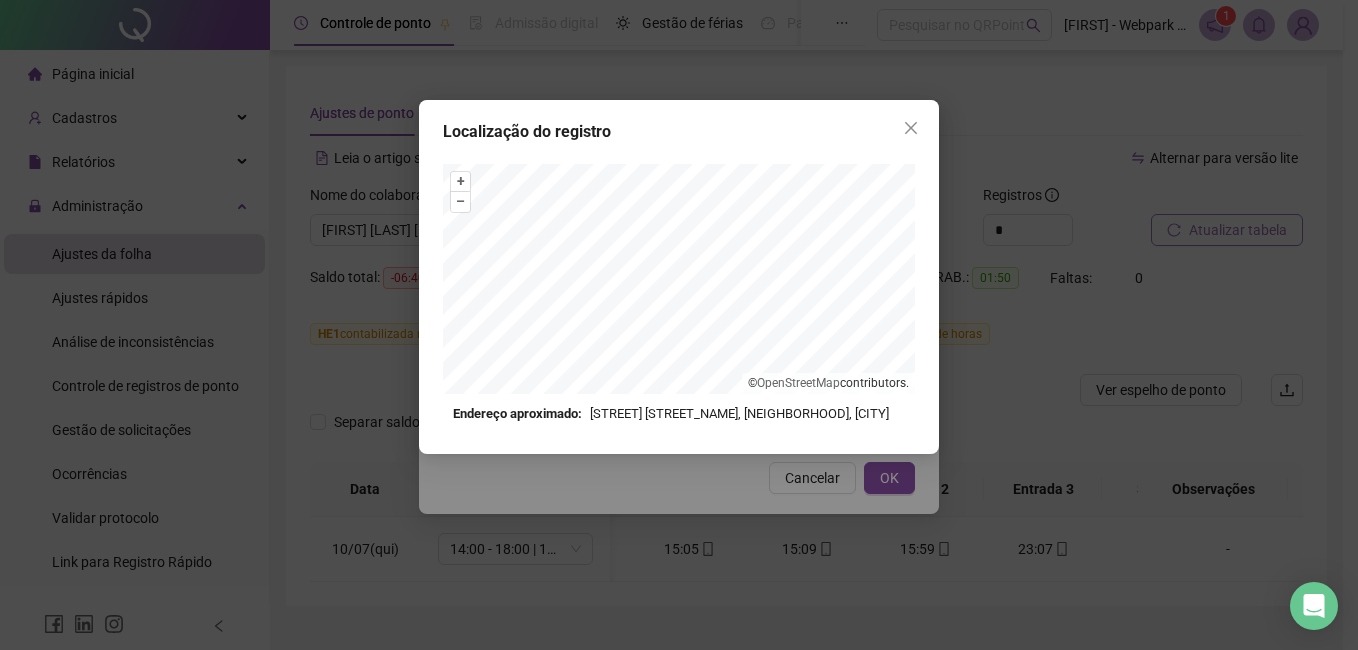click 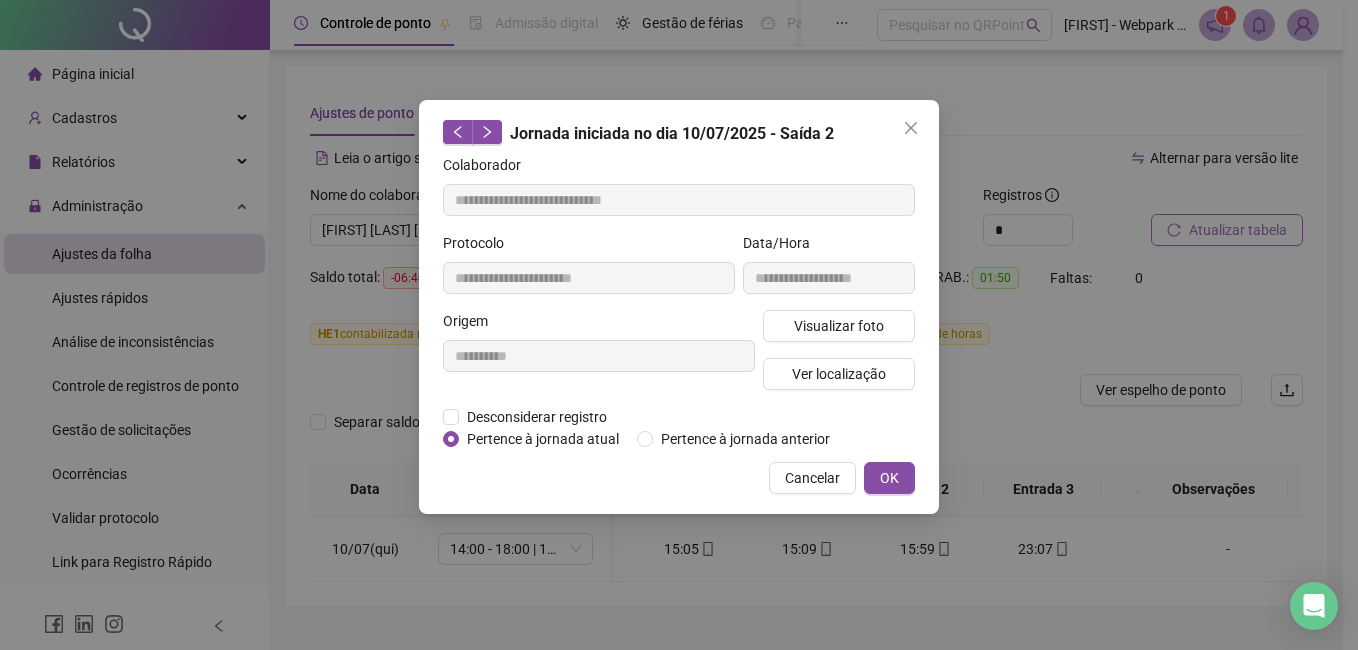 click 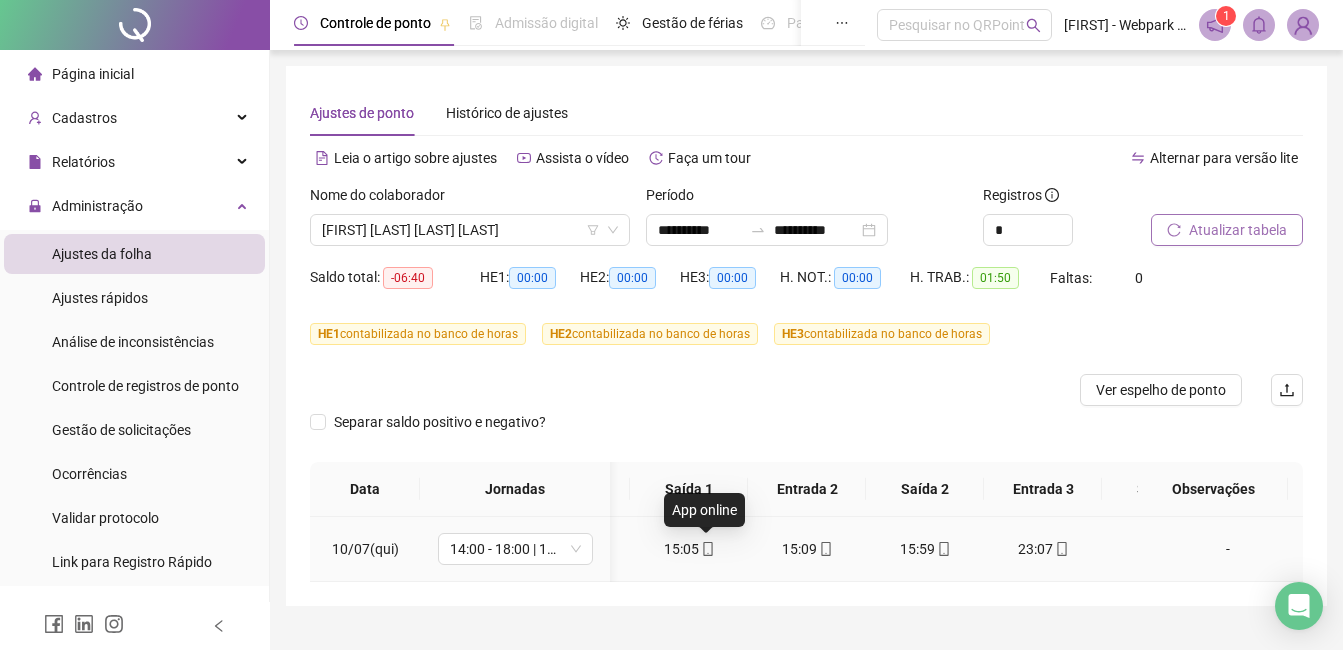 click 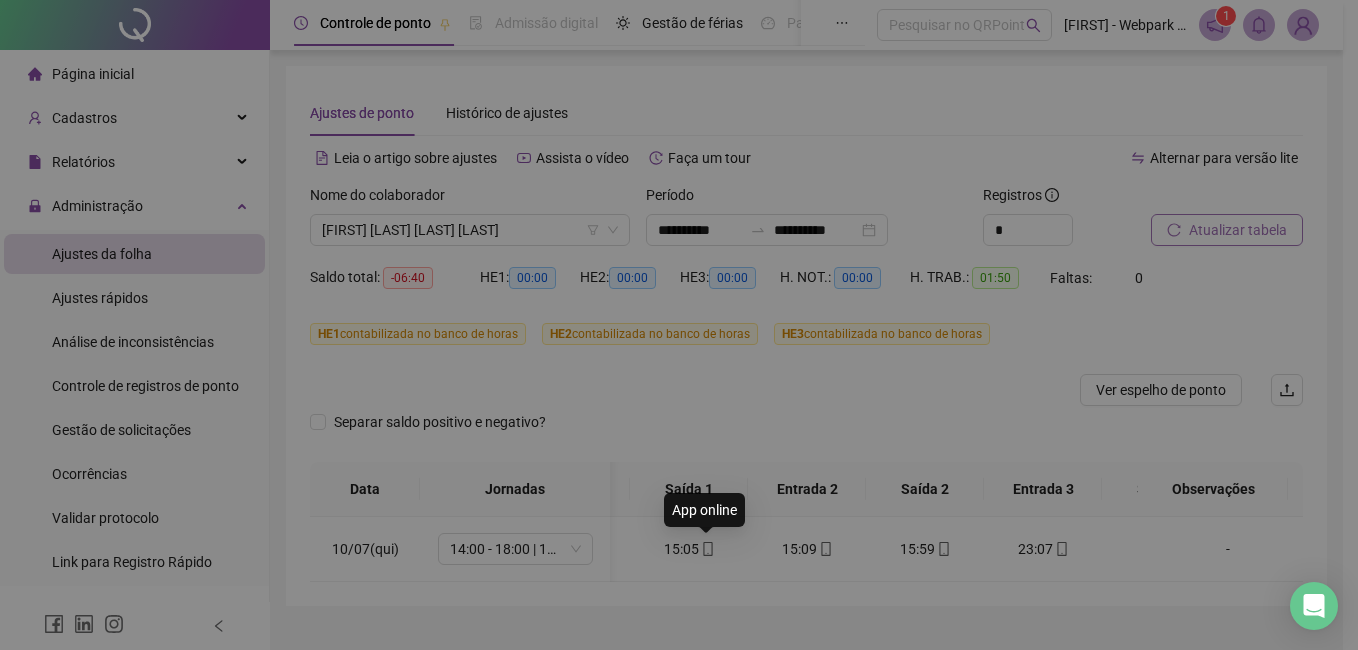 type on "**********" 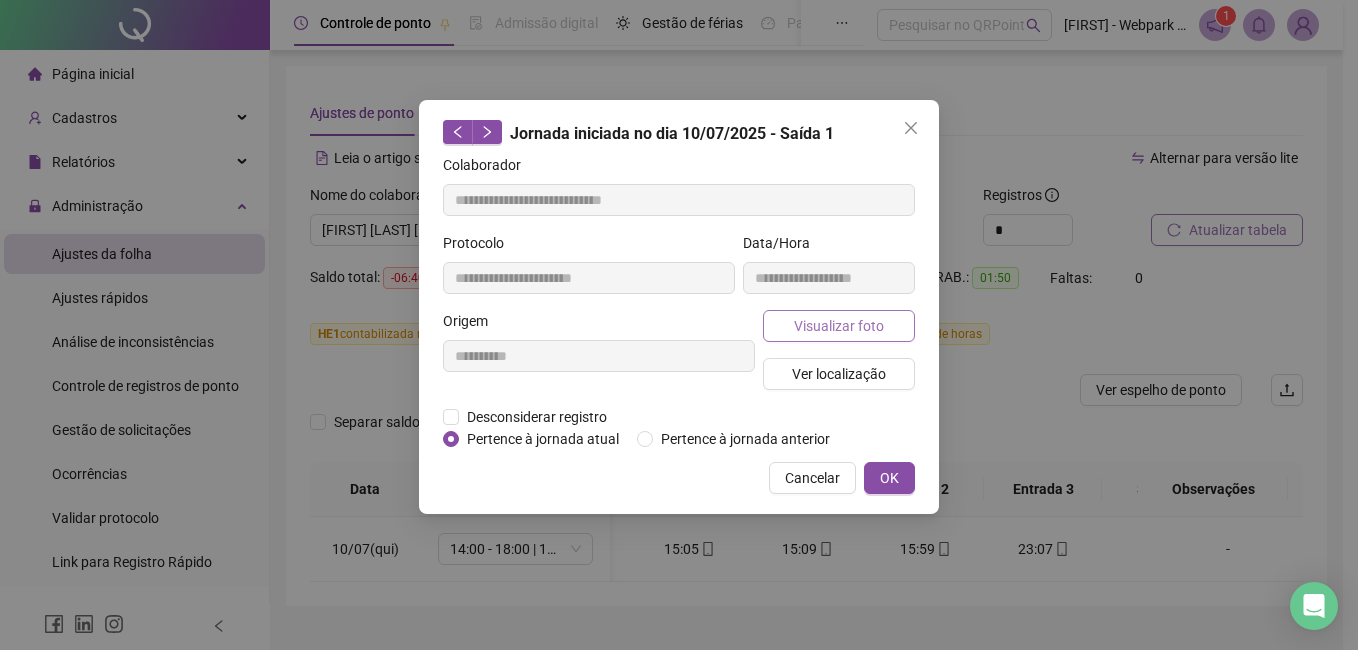 click on "Visualizar foto" at bounding box center [839, 326] 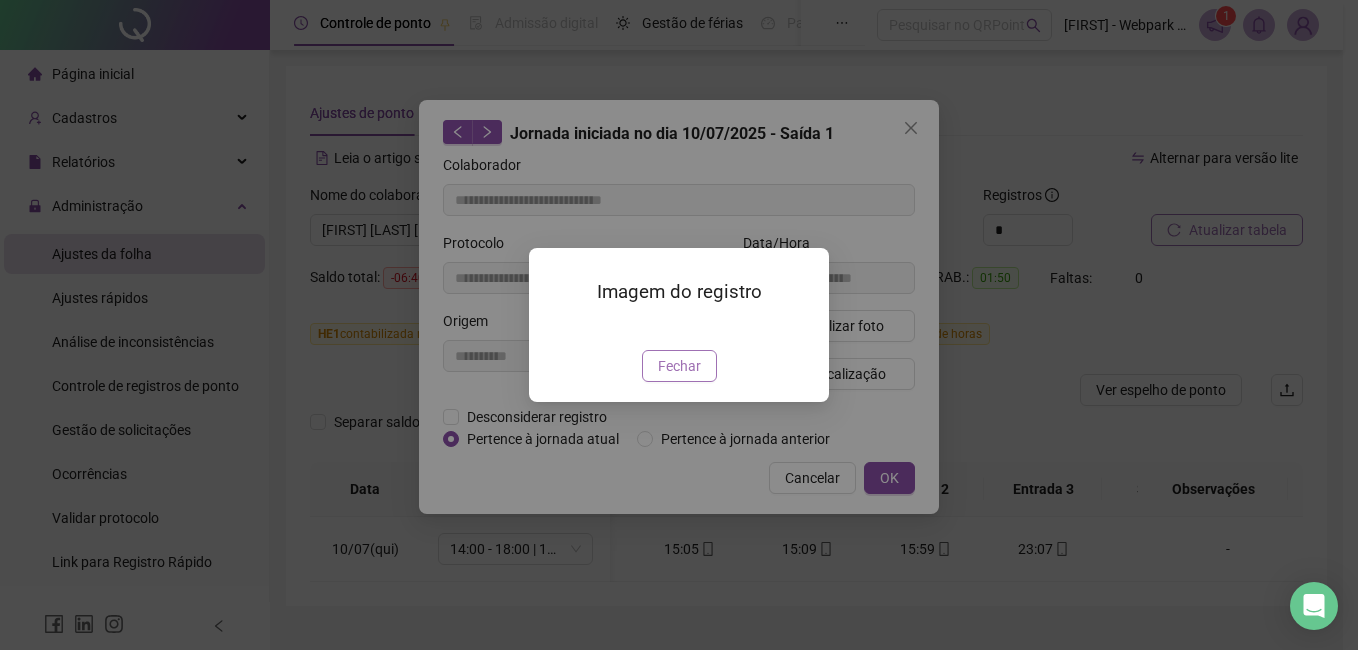 click on "Fechar" at bounding box center [679, 366] 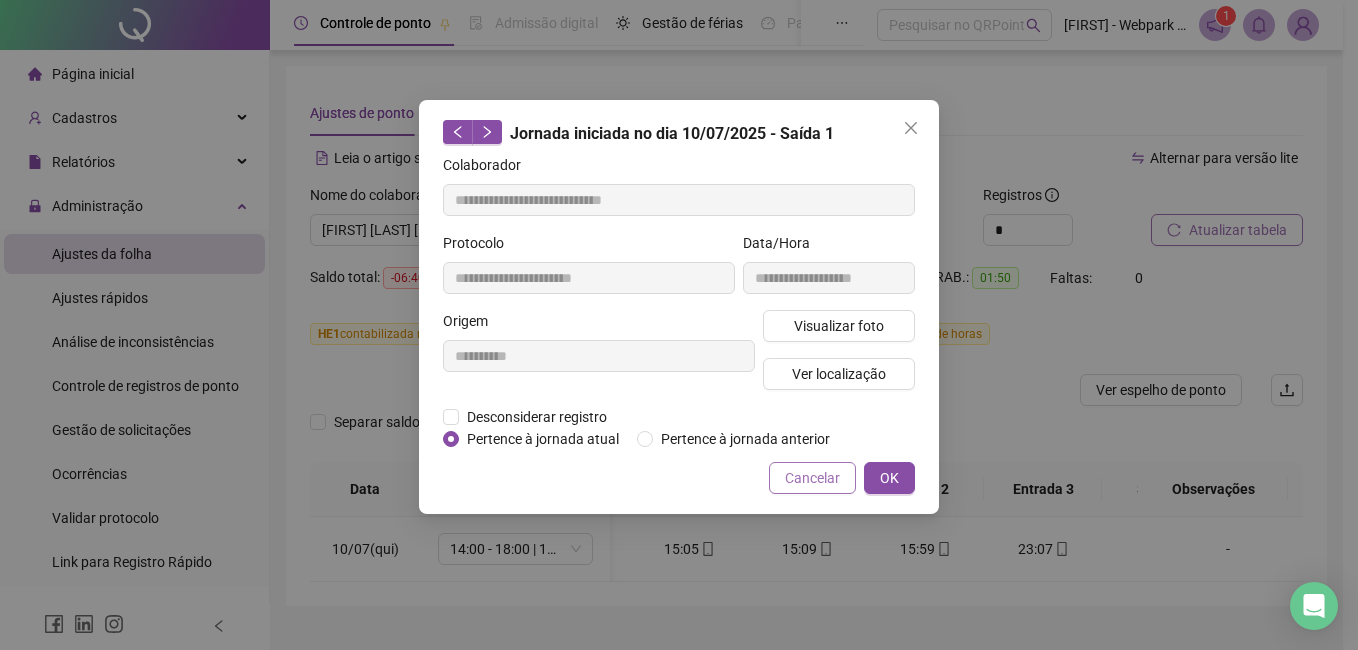click on "Cancelar" at bounding box center (812, 478) 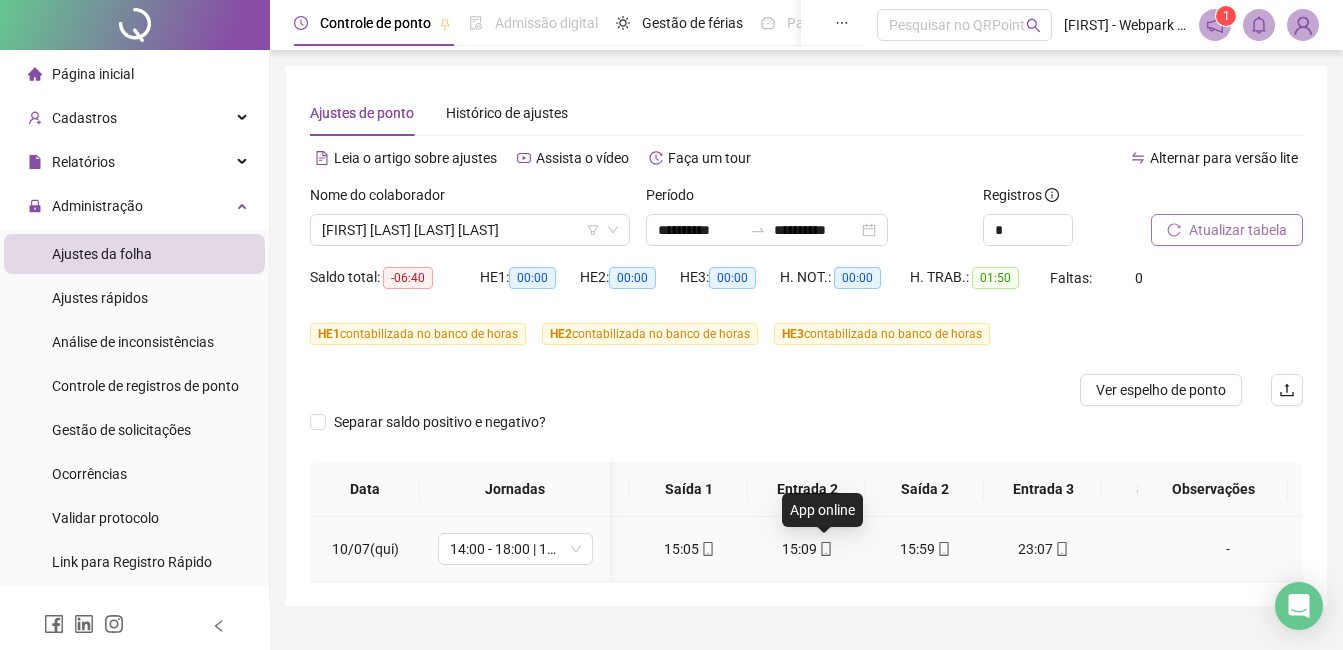 click 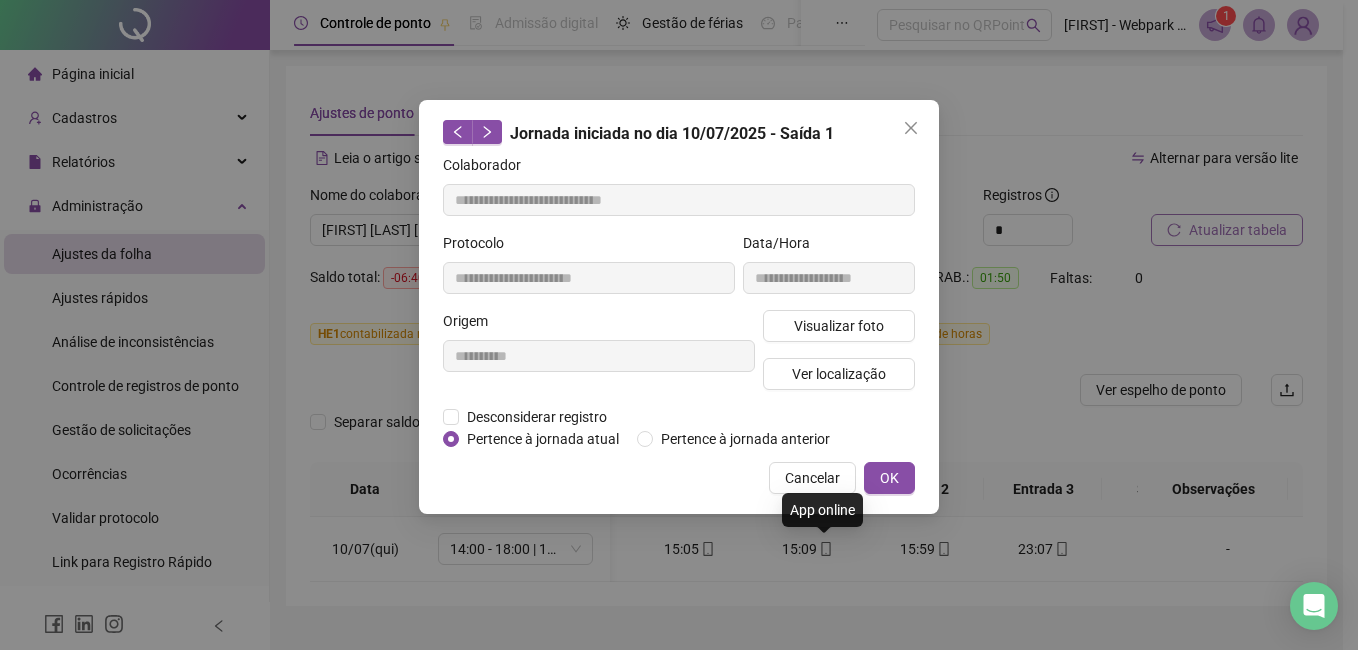 type on "**********" 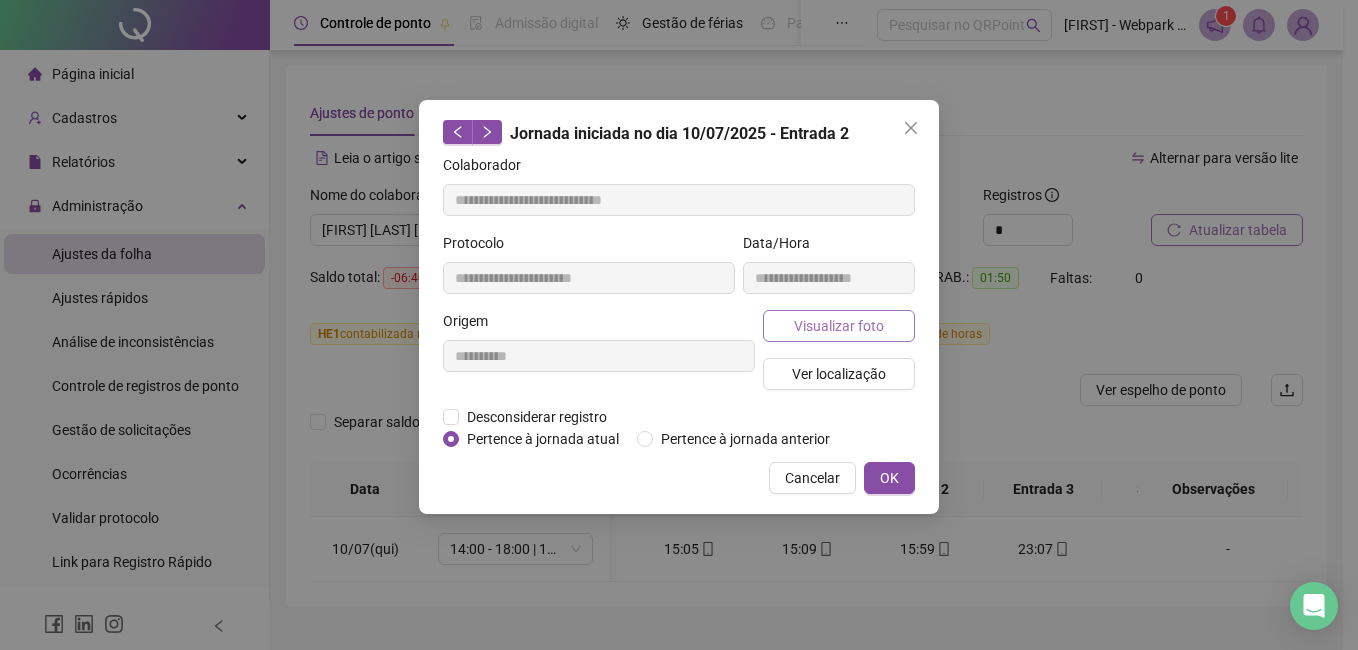 click on "Visualizar foto" at bounding box center (839, 326) 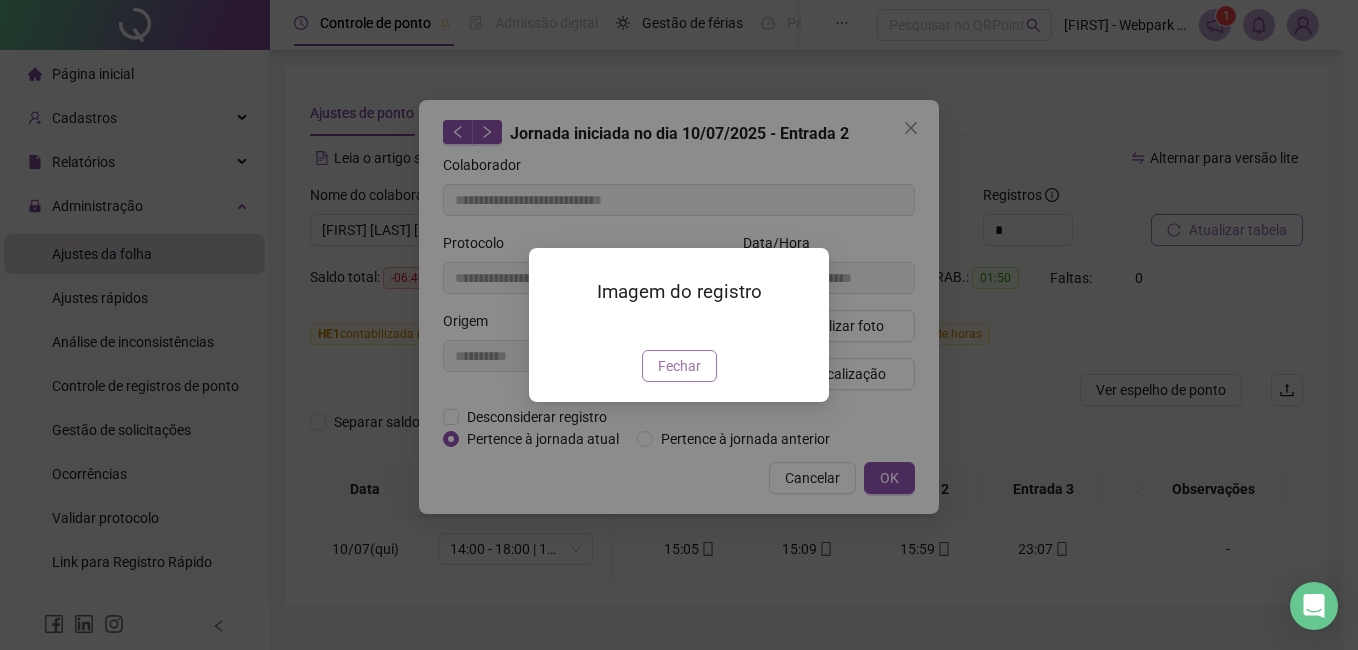 click on "Fechar" at bounding box center [679, 366] 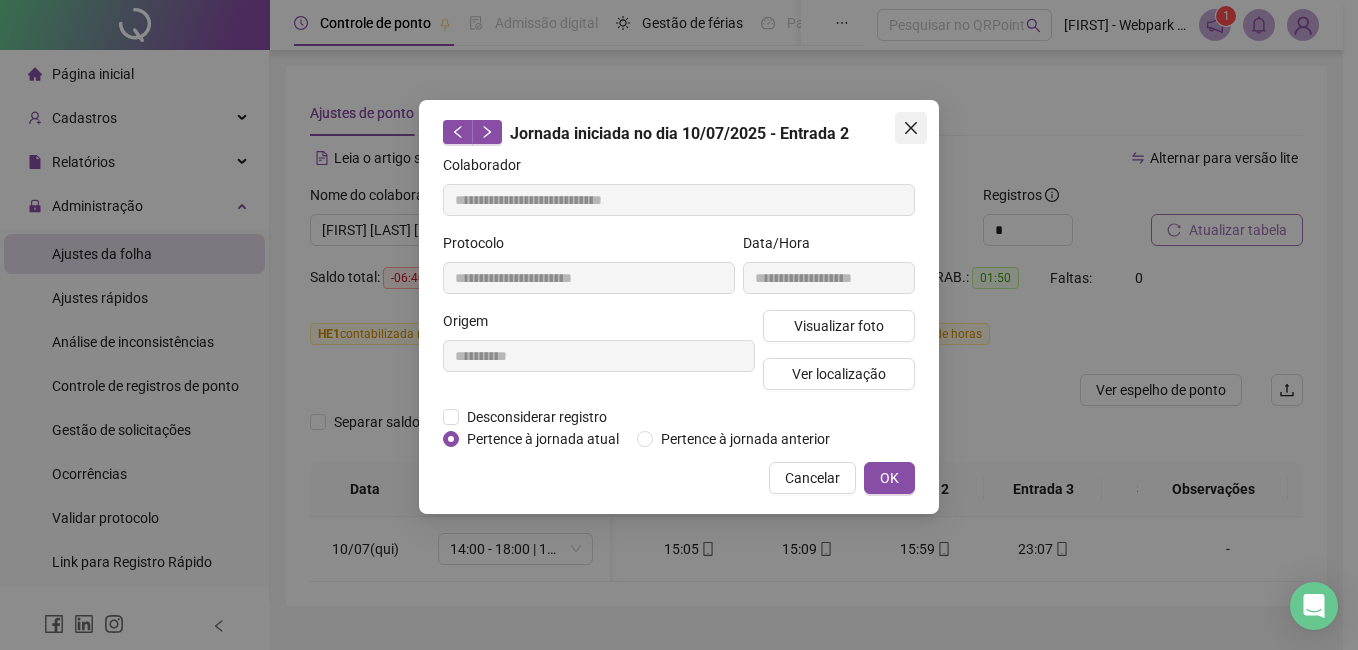 click 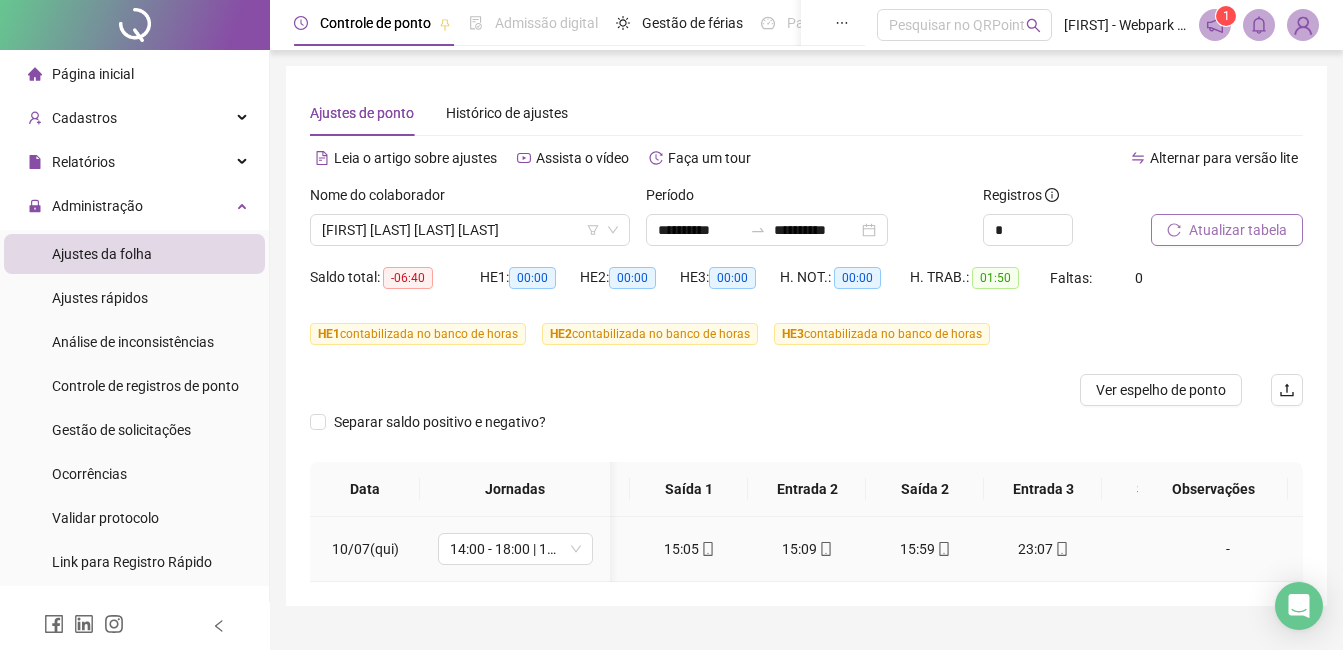 click 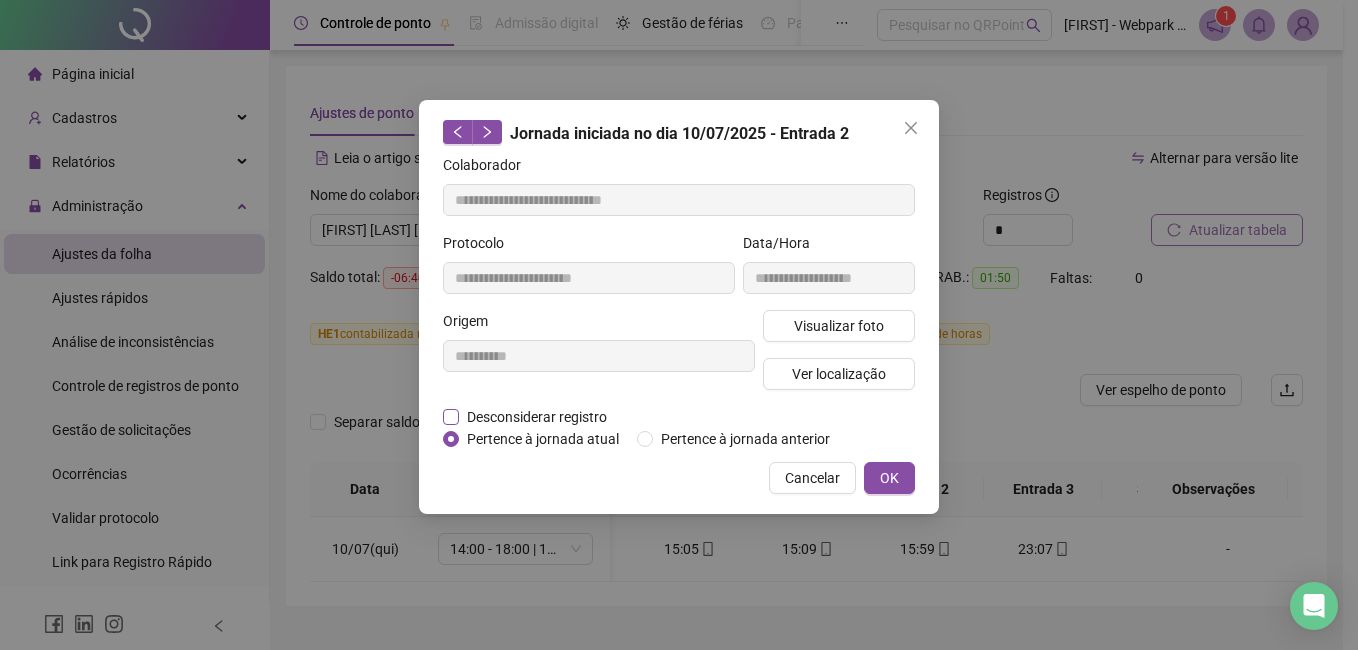 click on "Desconsiderar registro" at bounding box center [537, 417] 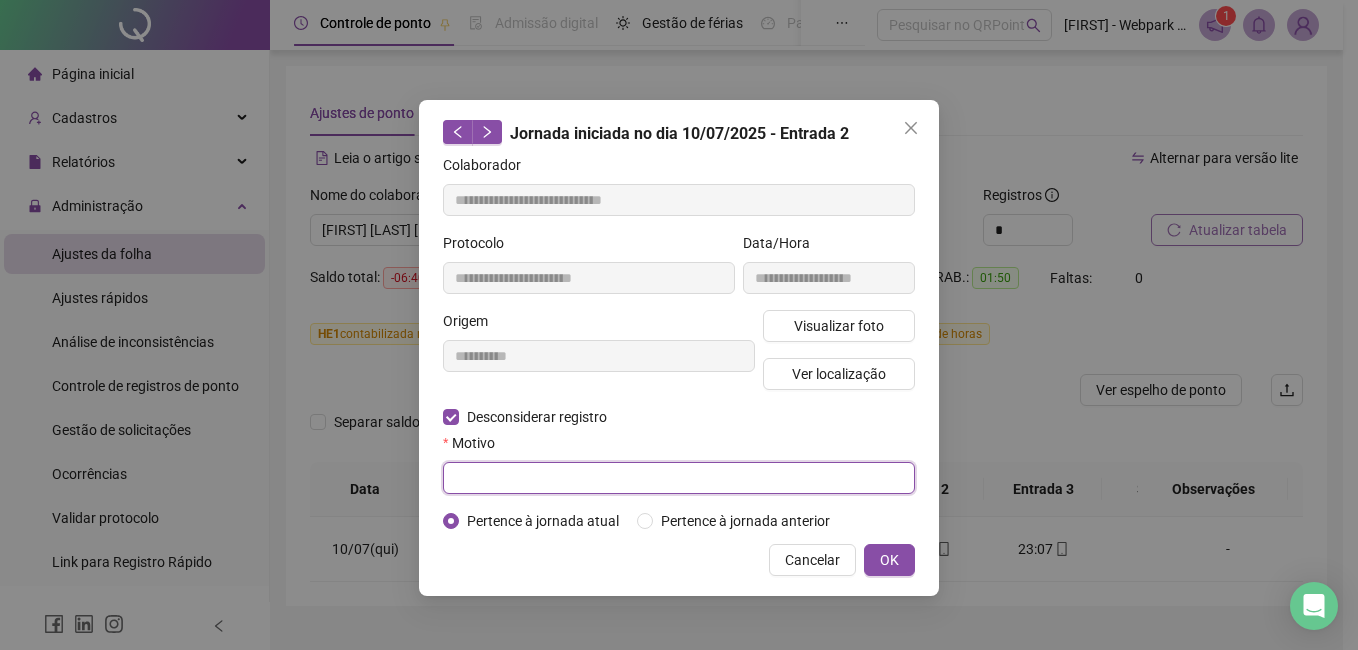 click at bounding box center (679, 478) 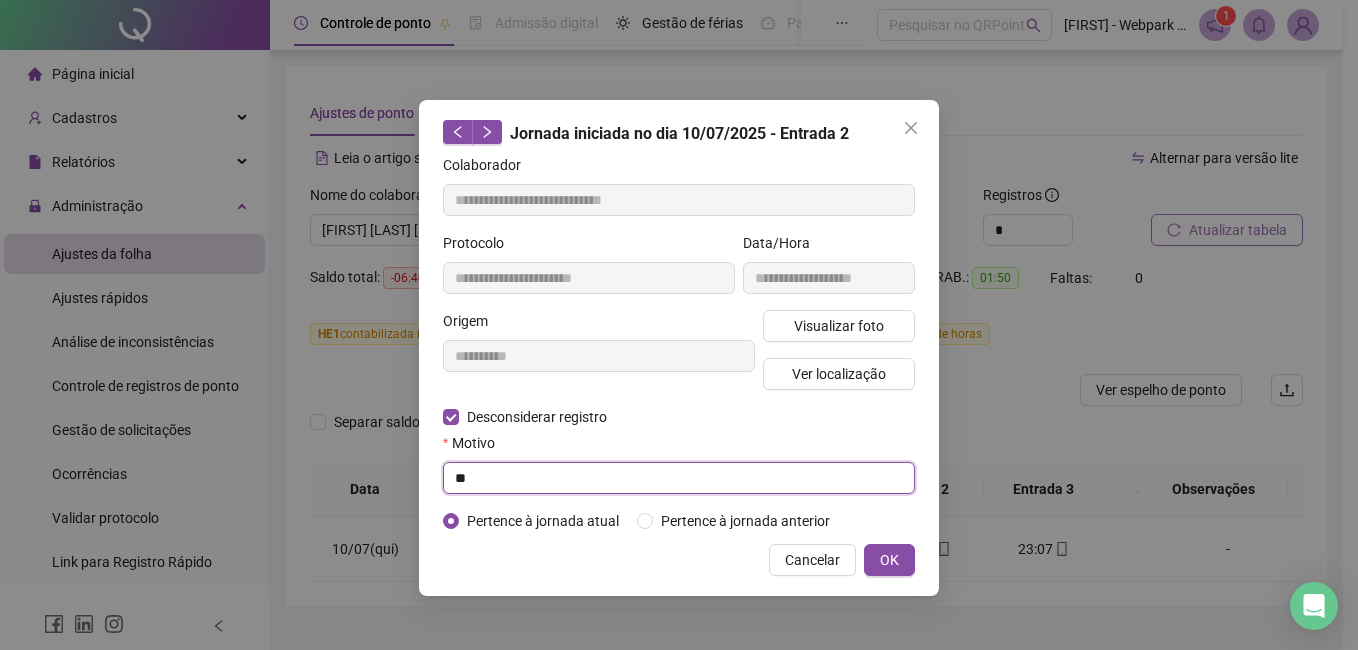 type on "*" 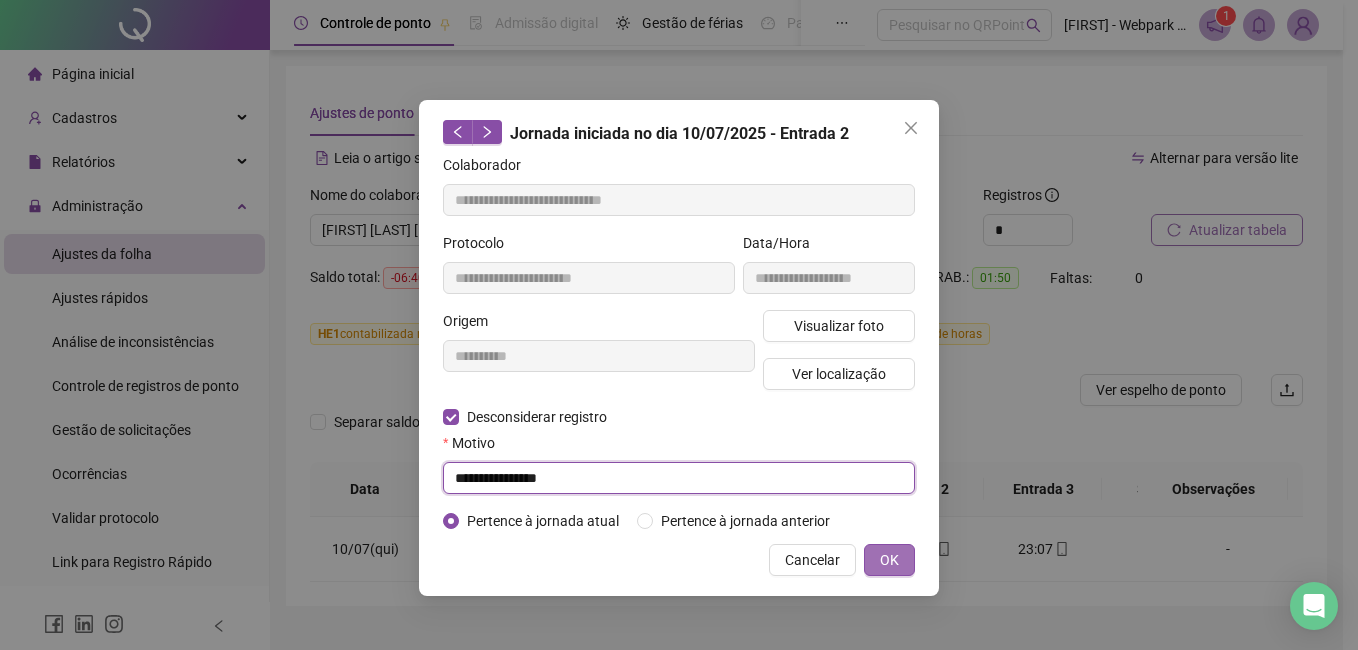 type on "**********" 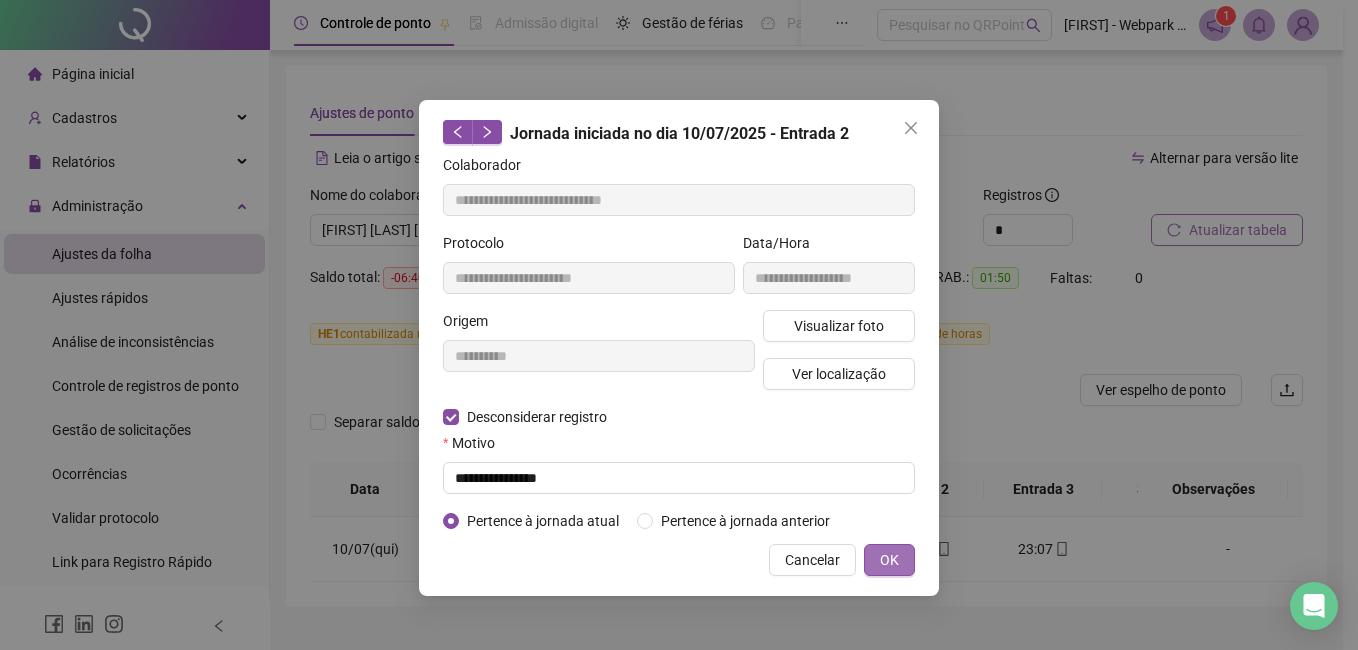 click on "OK" at bounding box center (889, 560) 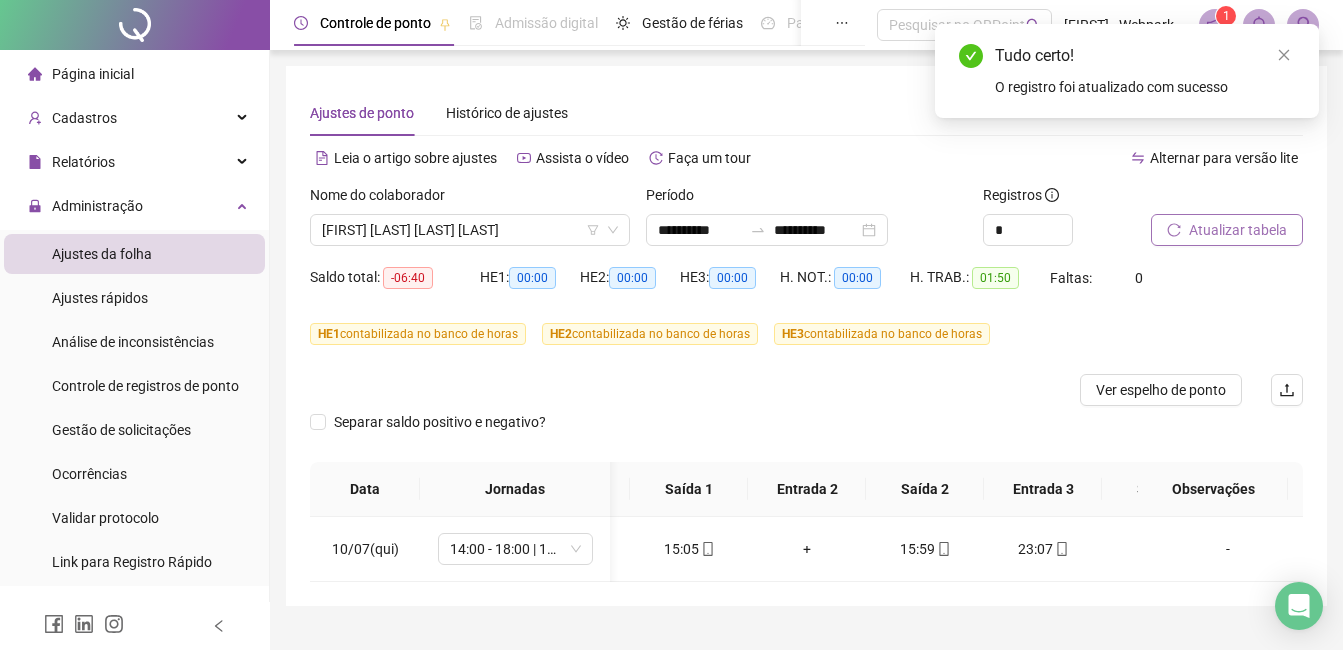 click on "Atualizar tabela" at bounding box center [1227, 230] 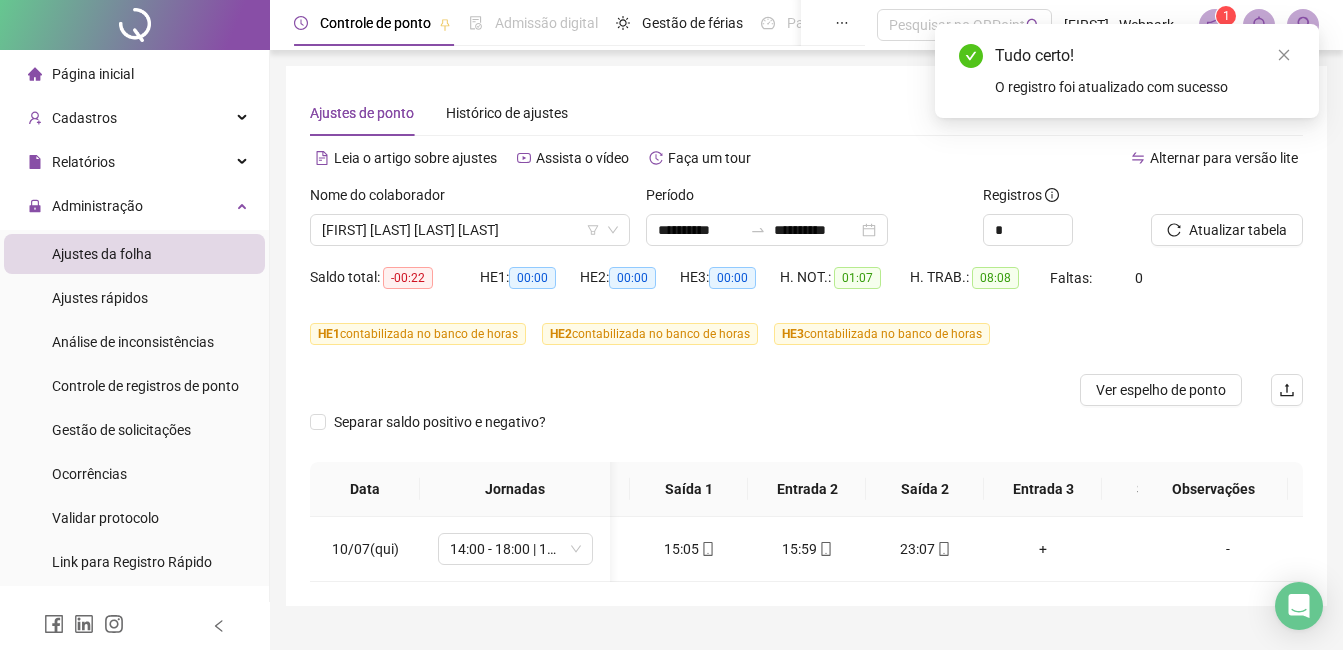 scroll, scrollTop: 0, scrollLeft: 0, axis: both 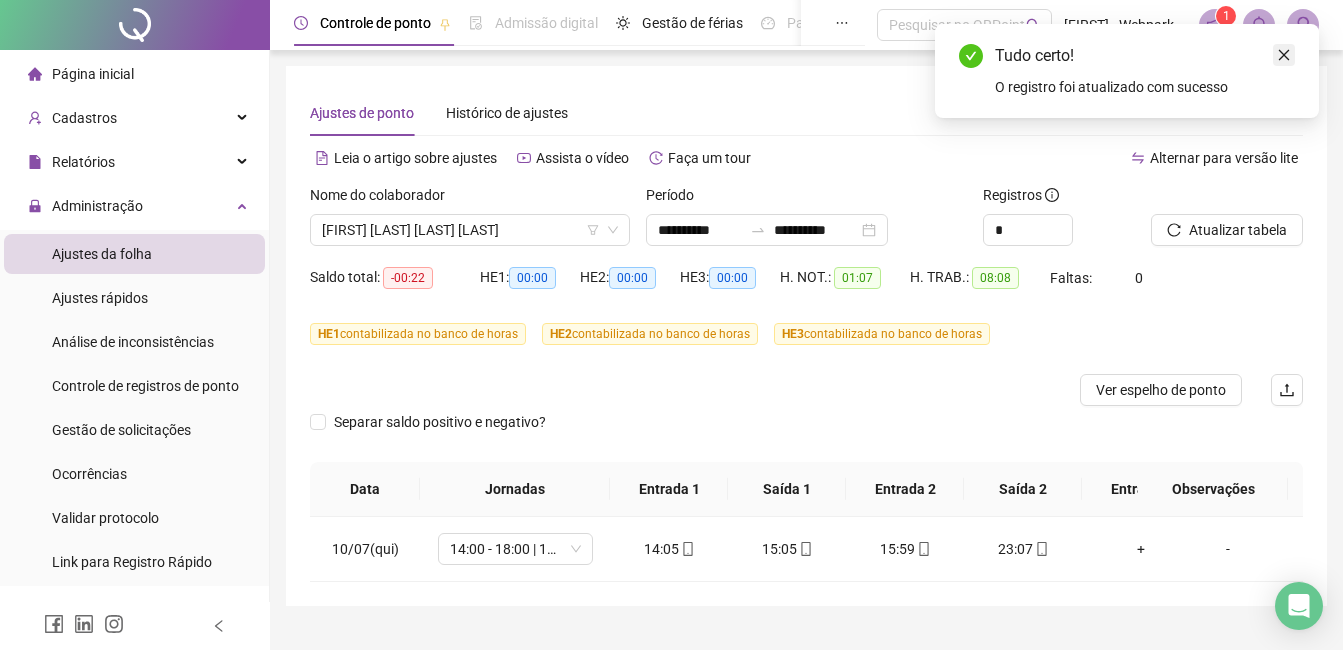 click 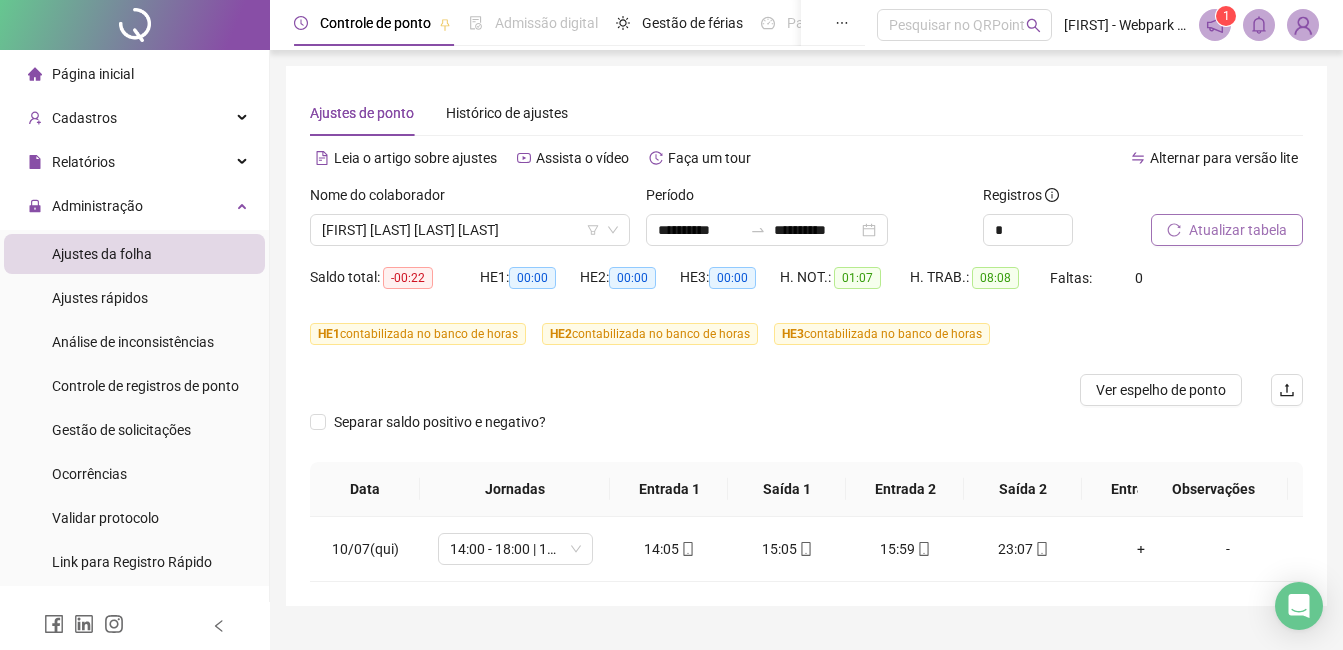 click on "Atualizar tabela" at bounding box center (1238, 230) 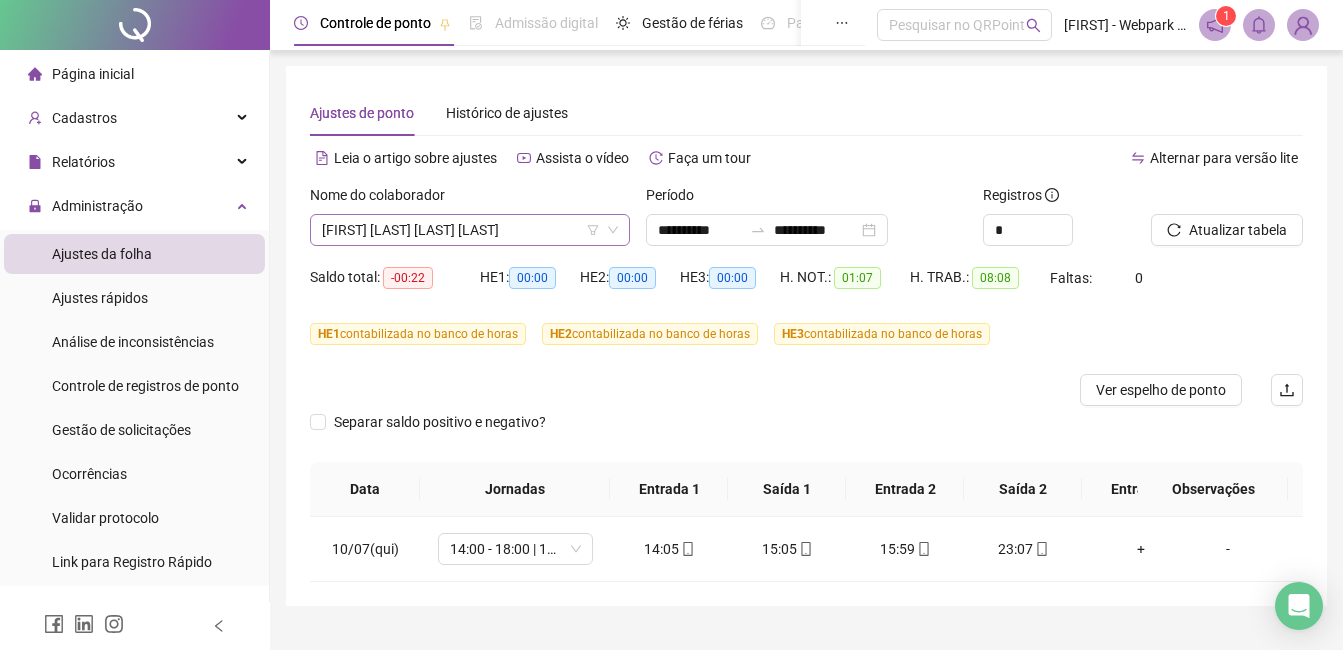 click on "[FIRST] [LAST] [LAST] [LAST]" at bounding box center [470, 230] 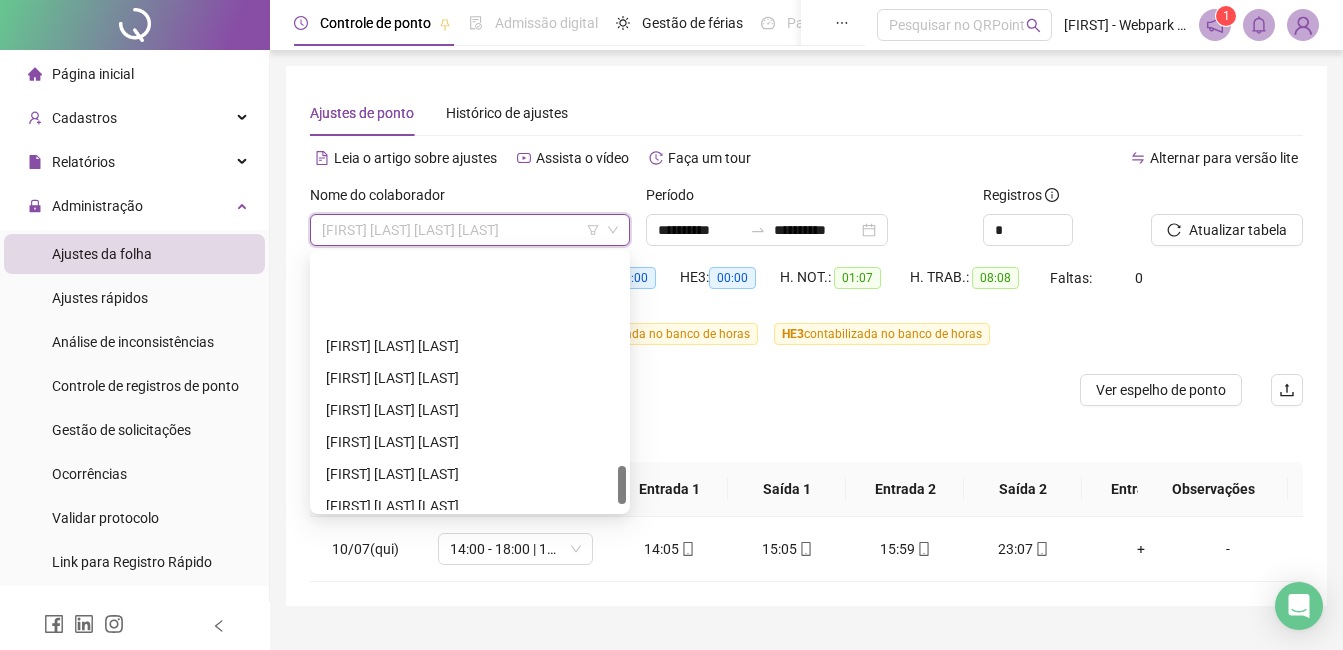 scroll, scrollTop: 1400, scrollLeft: 0, axis: vertical 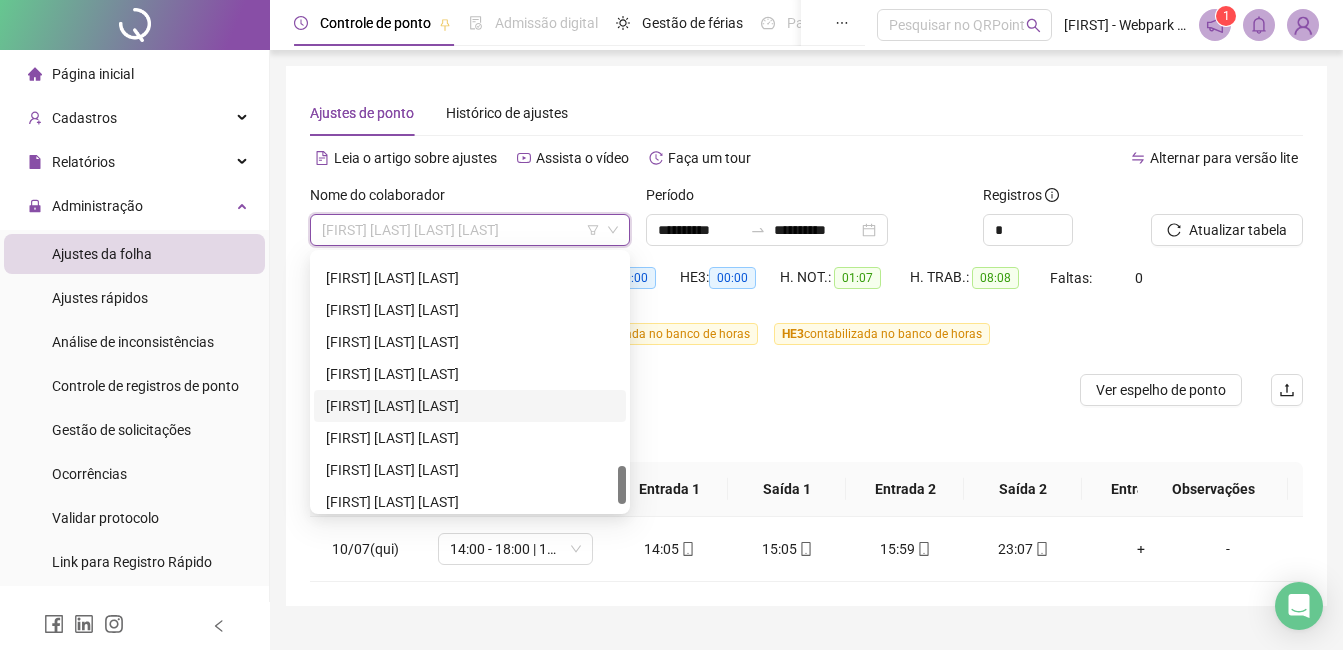 click on "[FIRST] [LAST] [LAST]" at bounding box center [470, 406] 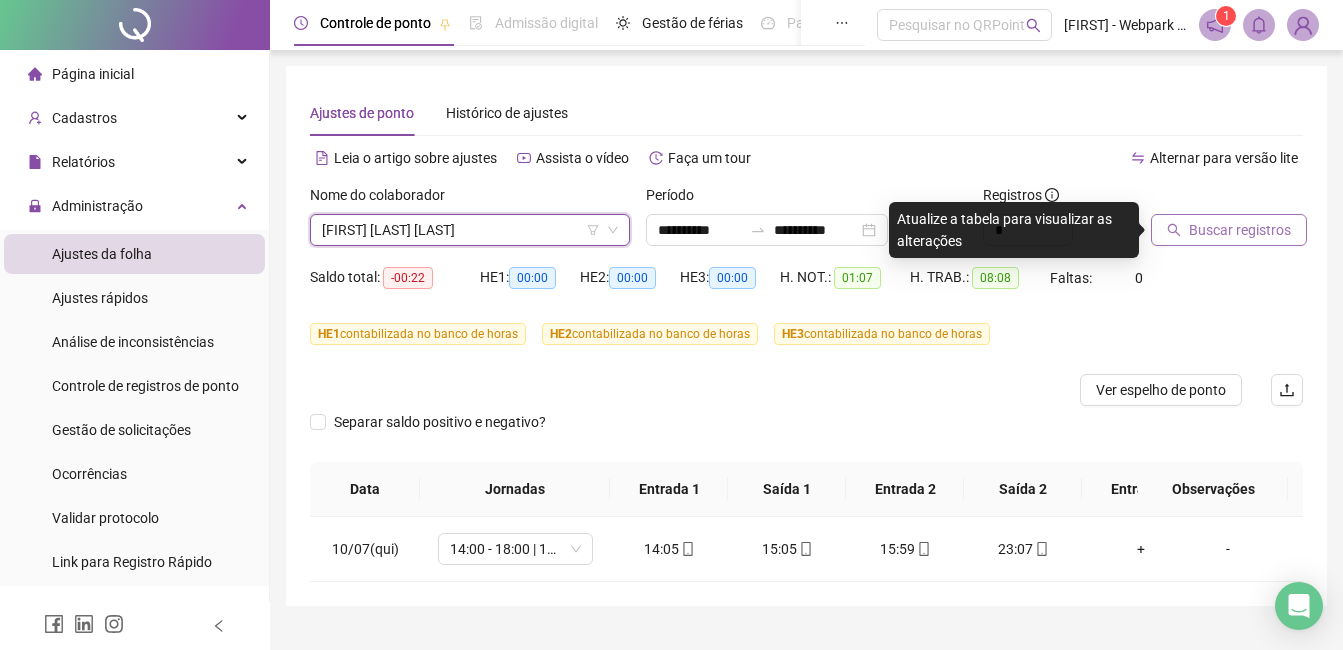 click on "Buscar registros" at bounding box center (1240, 230) 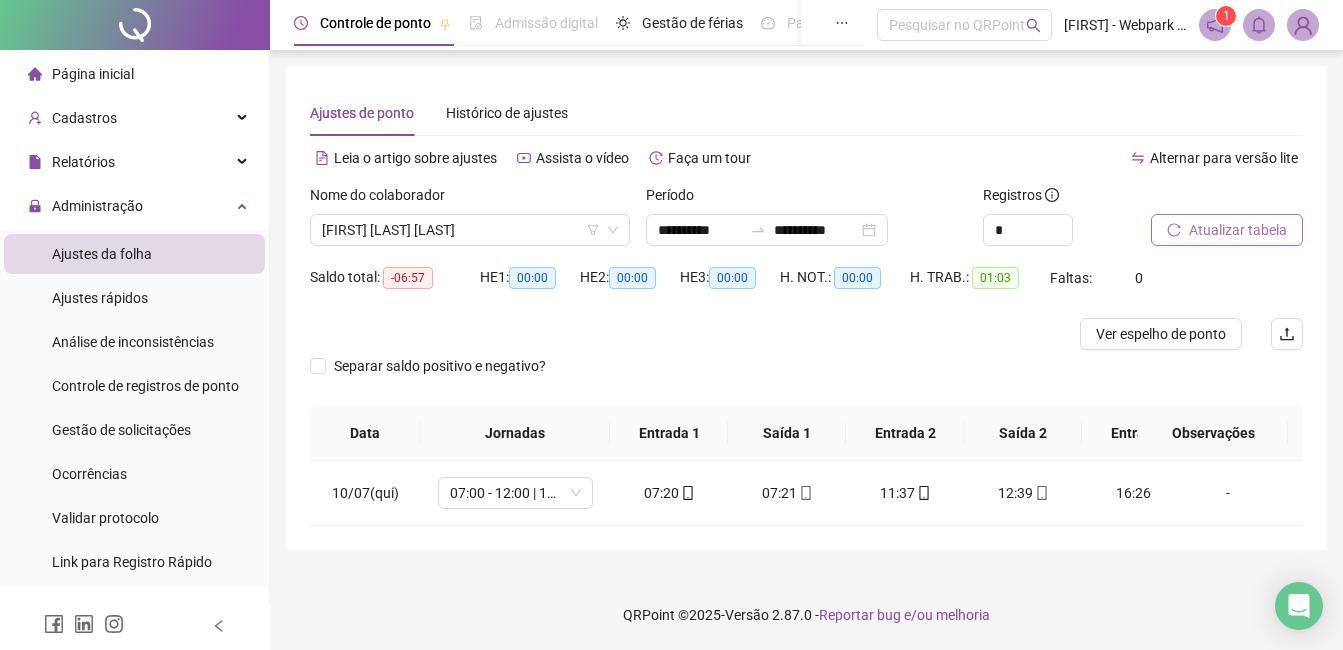 scroll, scrollTop: 0, scrollLeft: 70, axis: horizontal 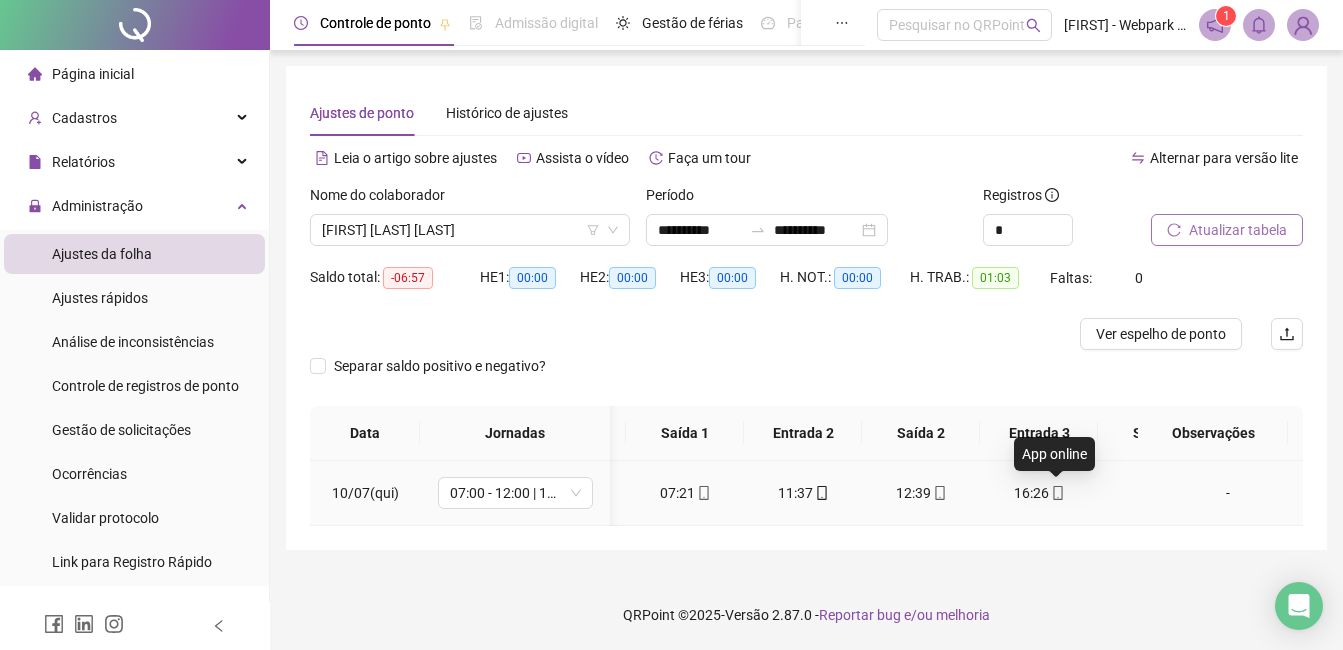 click 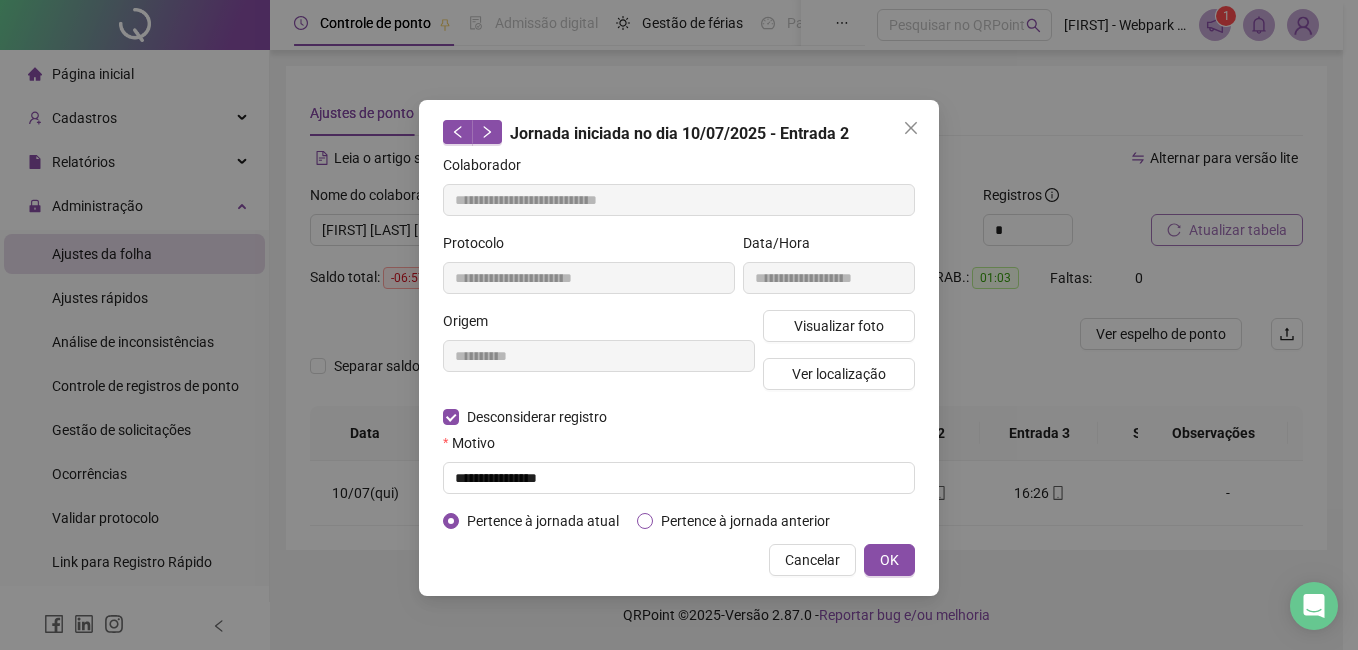 type on "**********" 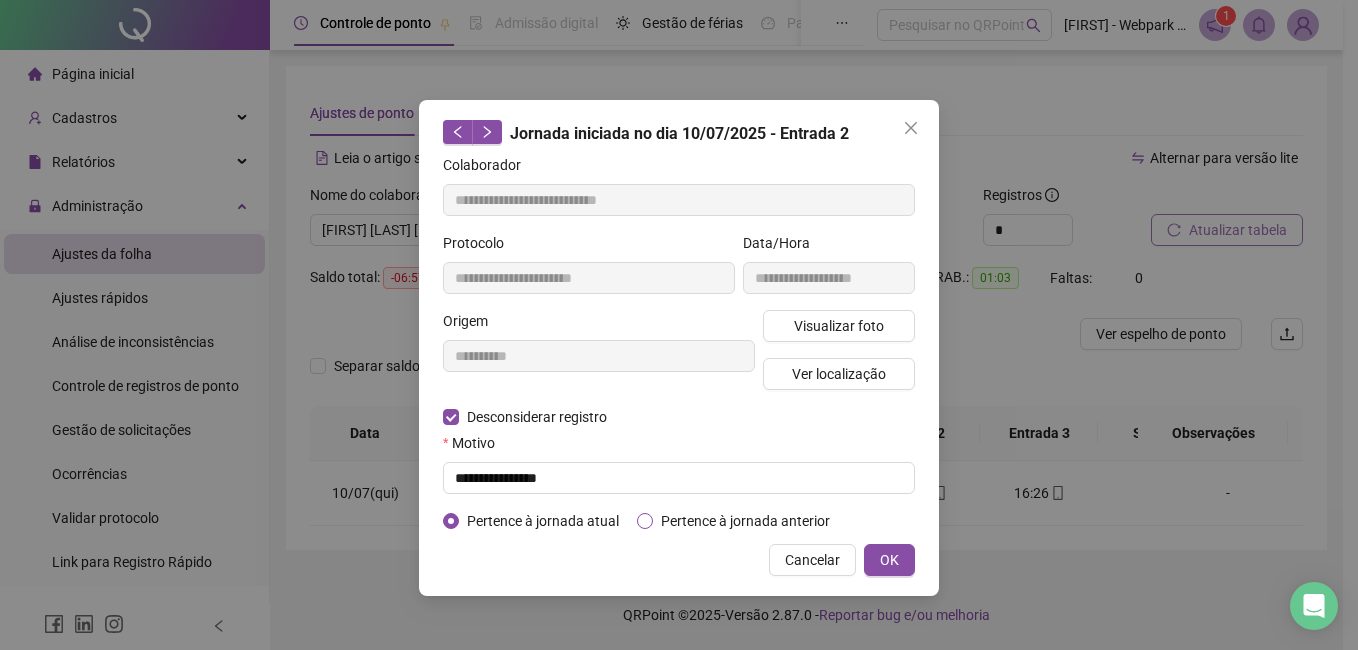 type on "**********" 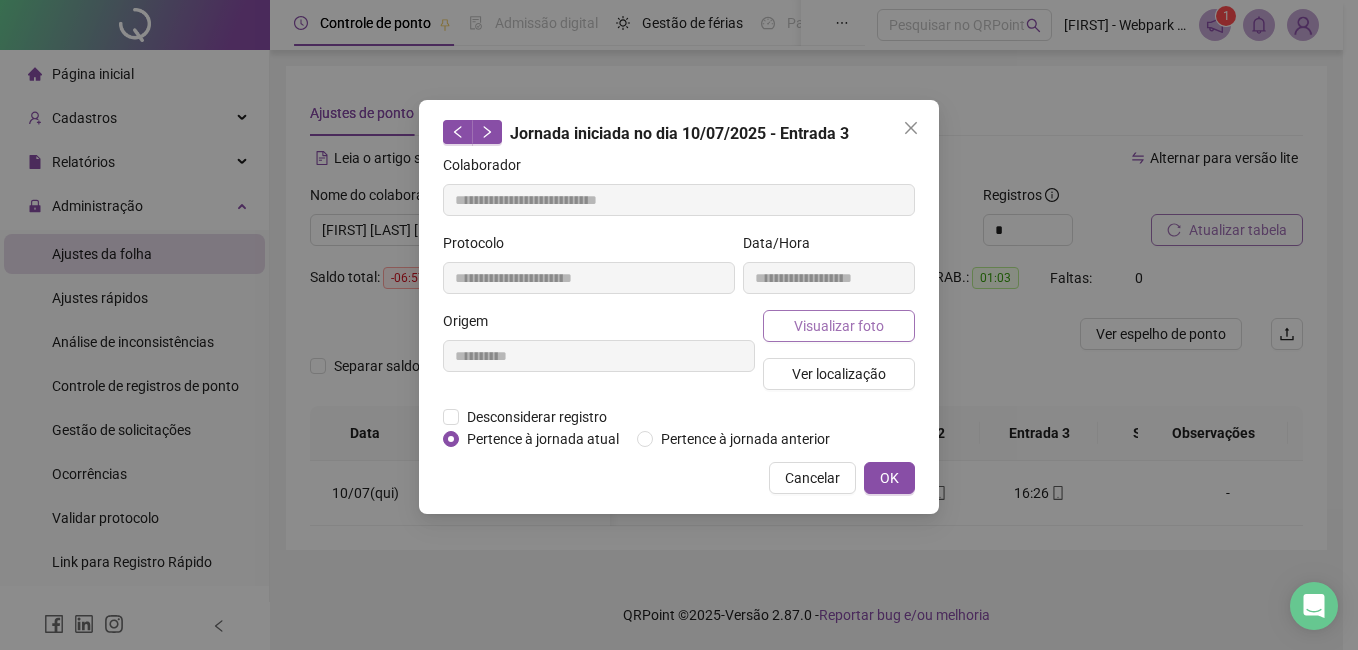 click on "Visualizar foto" at bounding box center (839, 326) 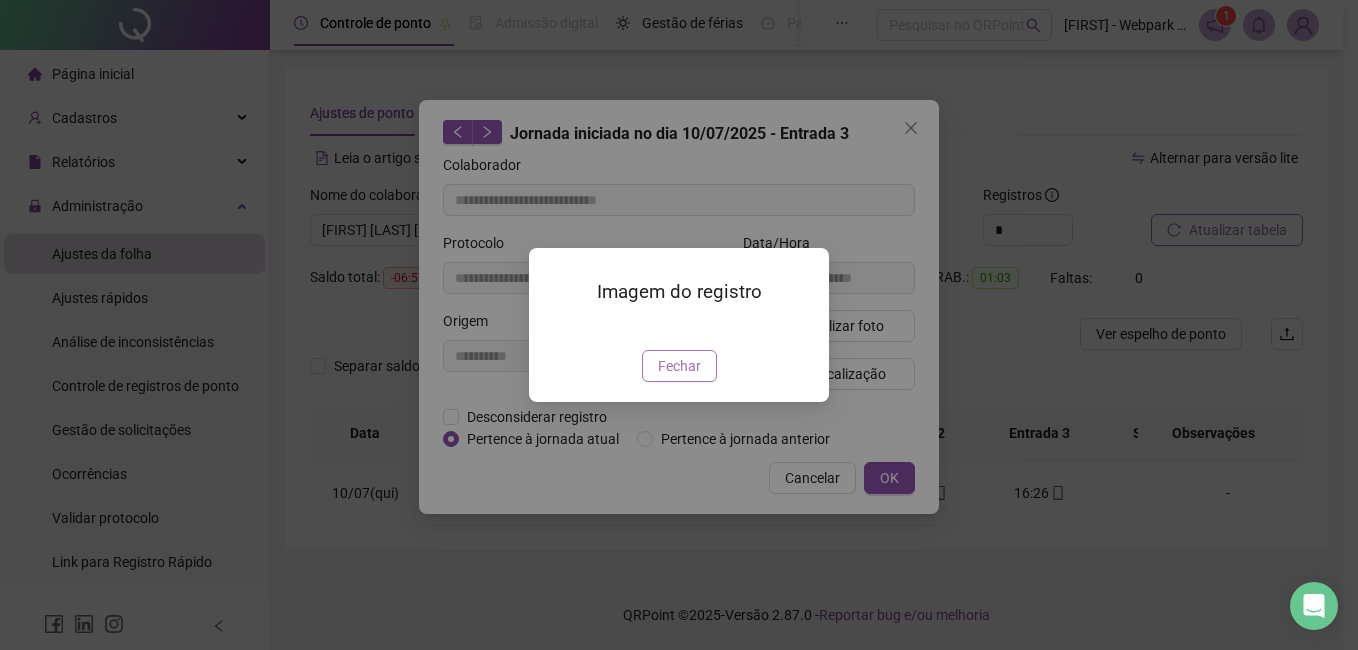 click on "Fechar" at bounding box center [679, 366] 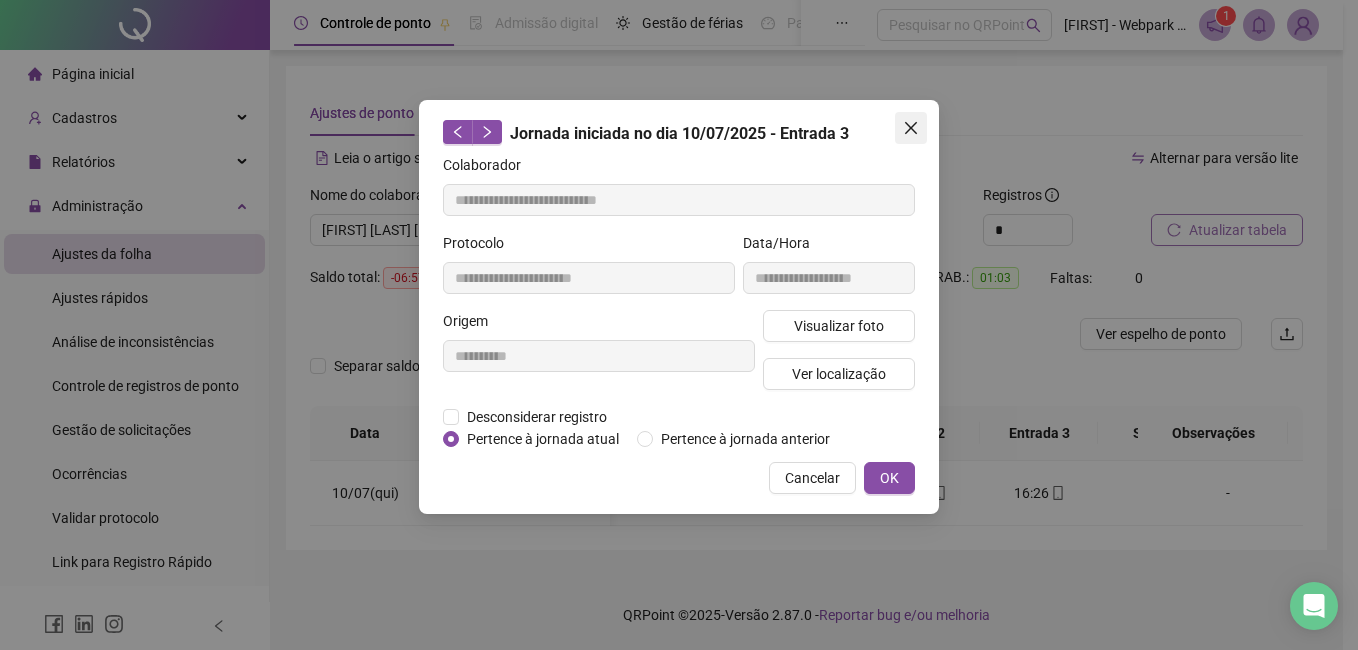 click 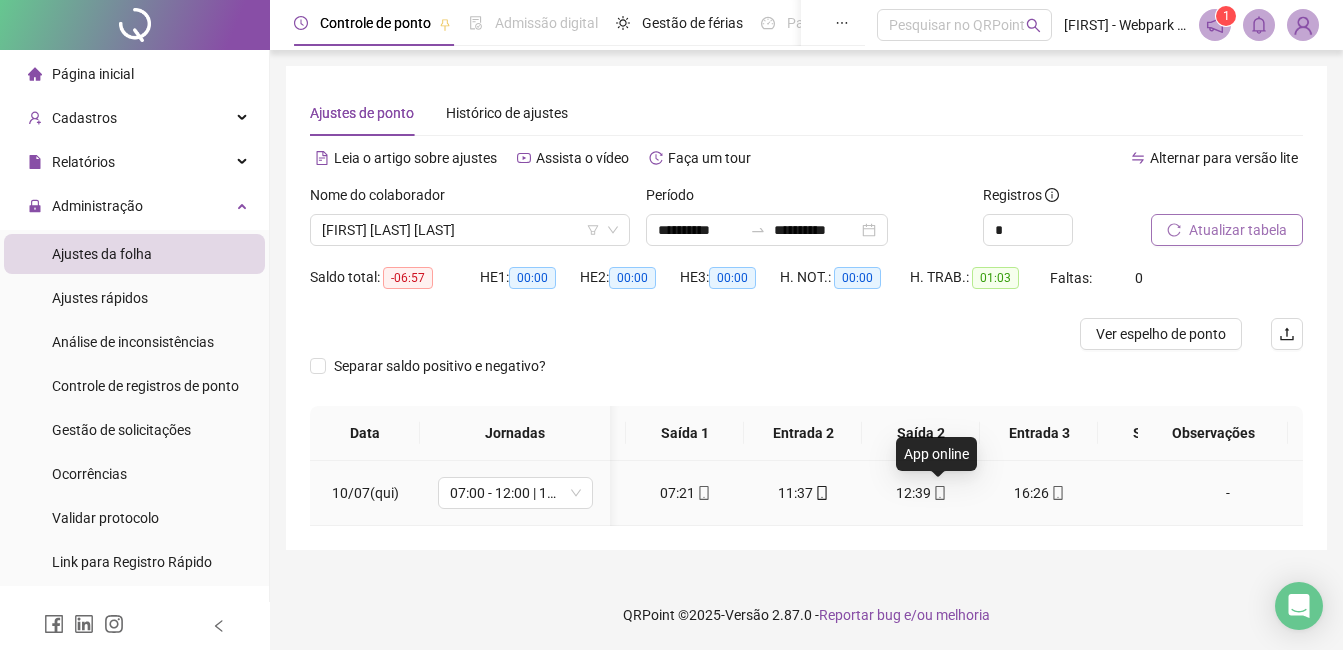 click 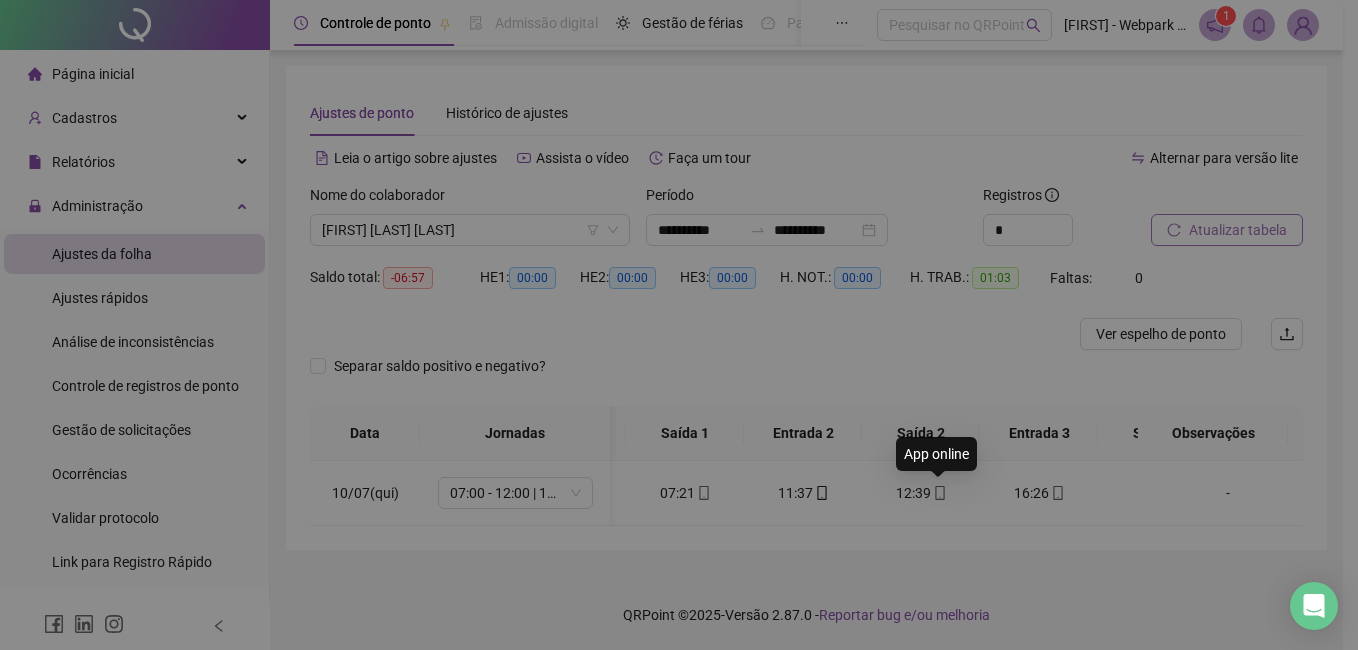 type on "**********" 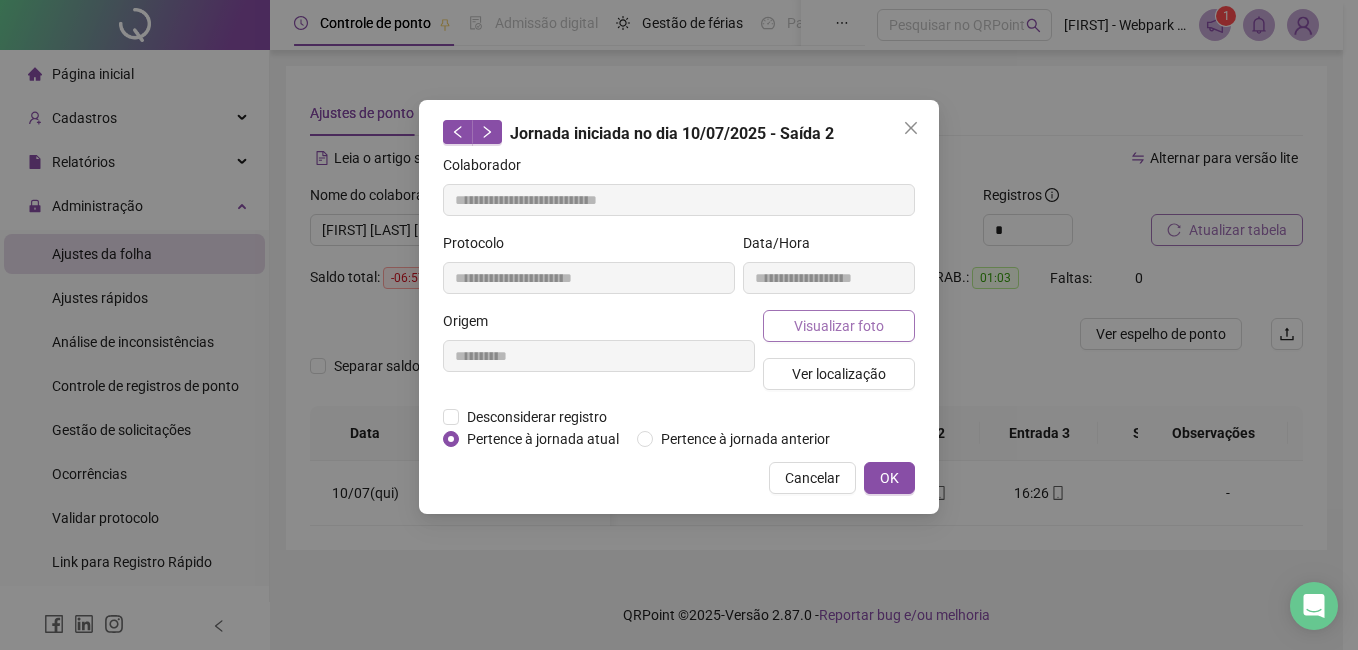 click on "Visualizar foto" at bounding box center [839, 326] 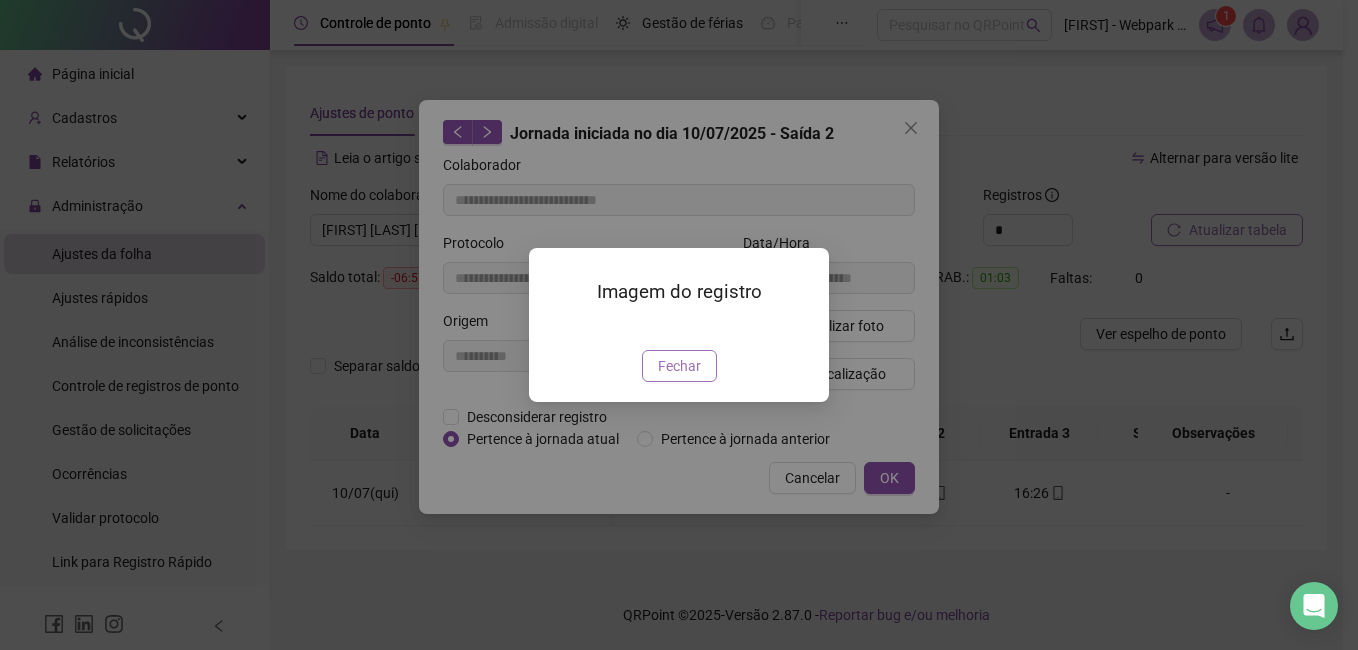 click on "Fechar" at bounding box center [679, 366] 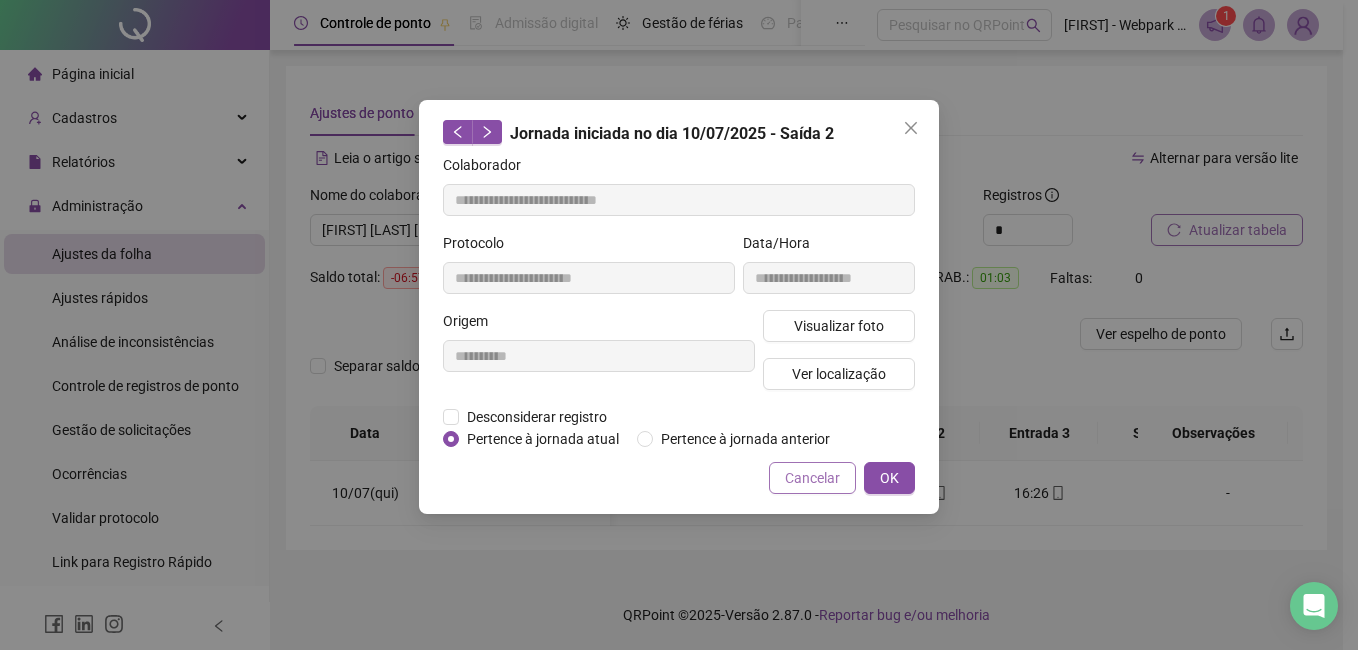 click on "Cancelar" at bounding box center [812, 478] 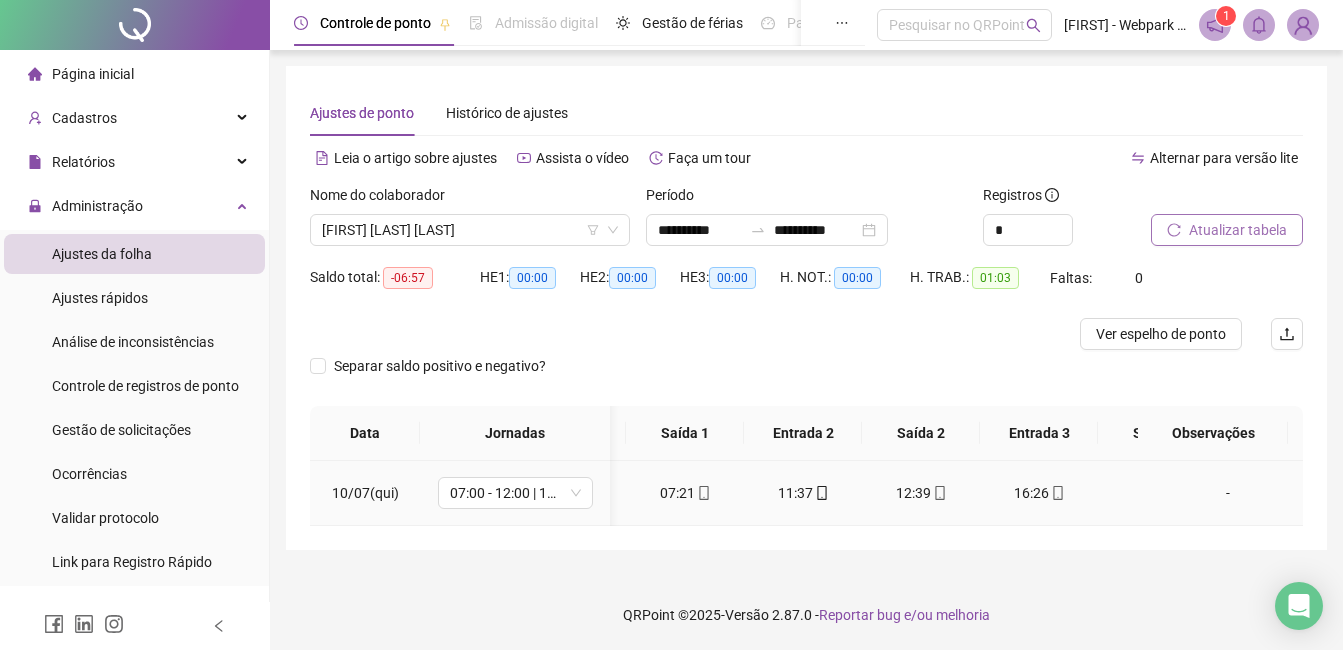 click 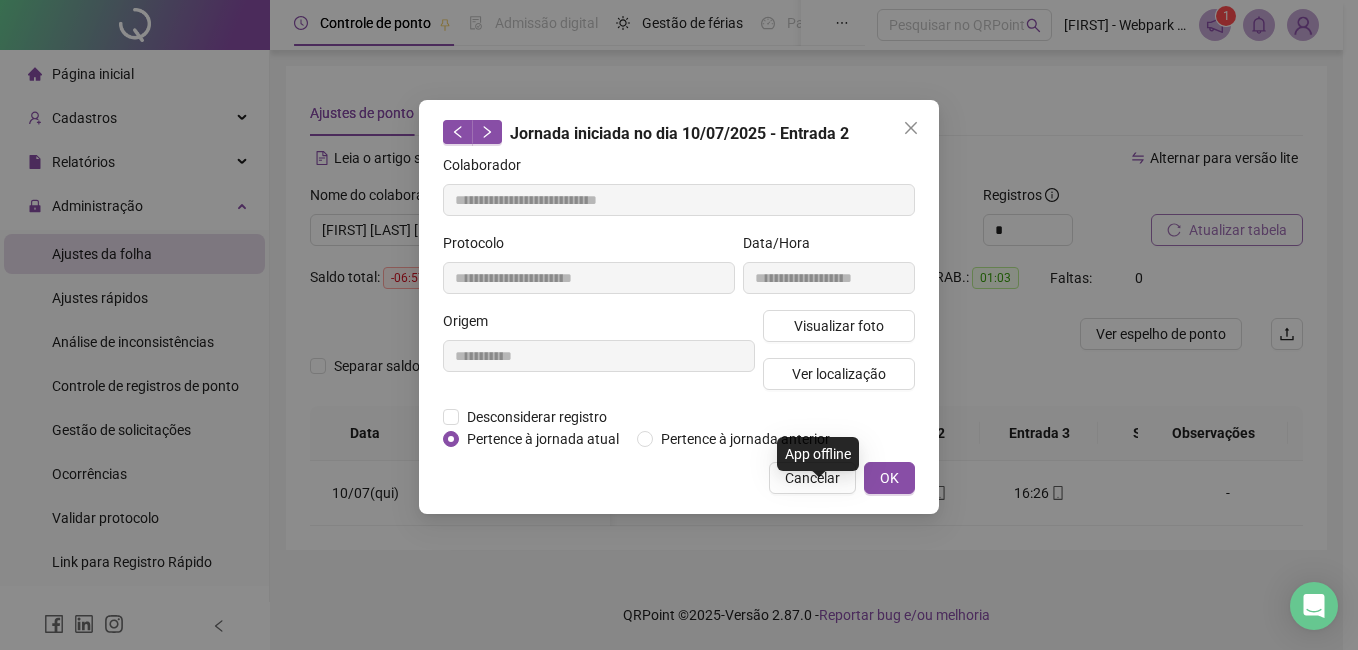type on "**********" 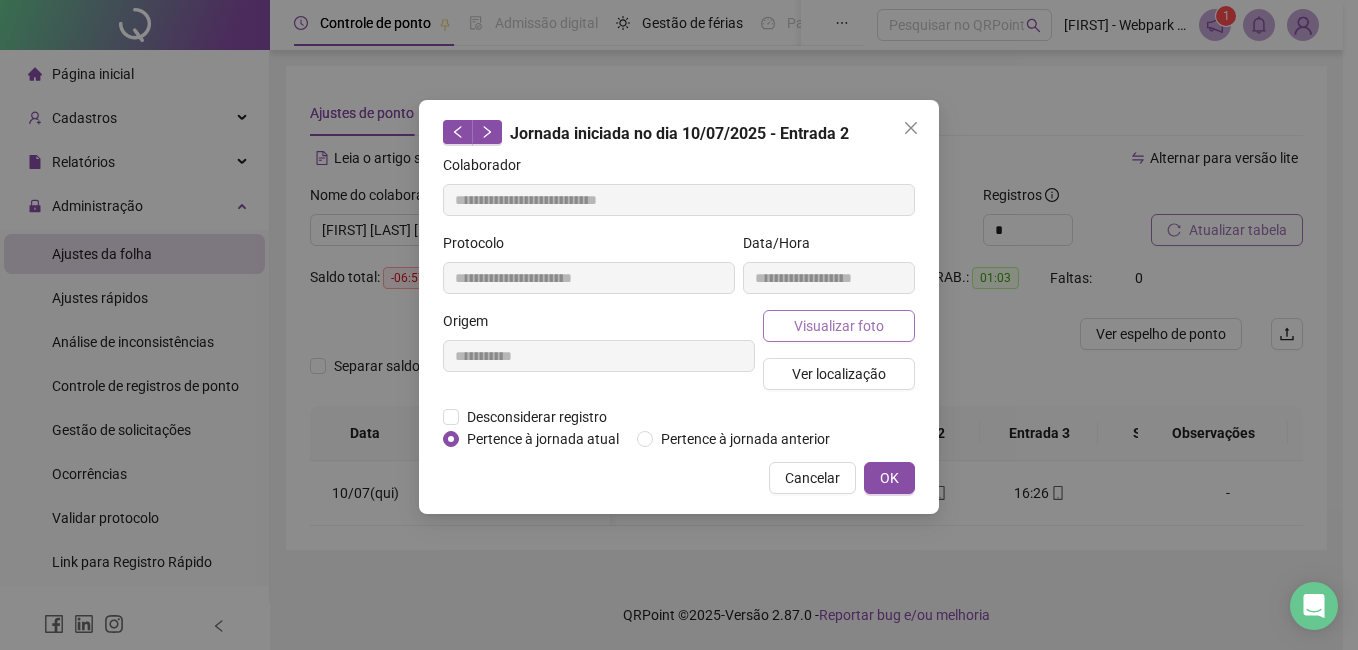 click on "Visualizar foto" at bounding box center [839, 326] 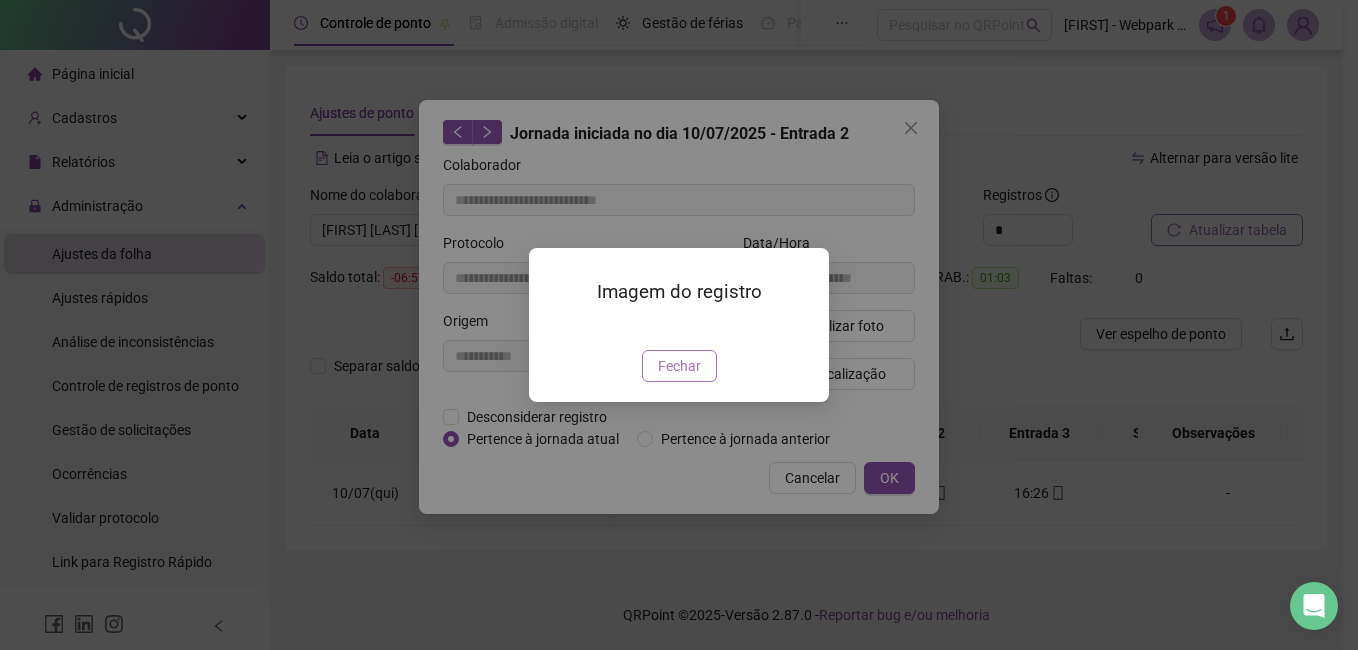 click on "Fechar" at bounding box center [679, 366] 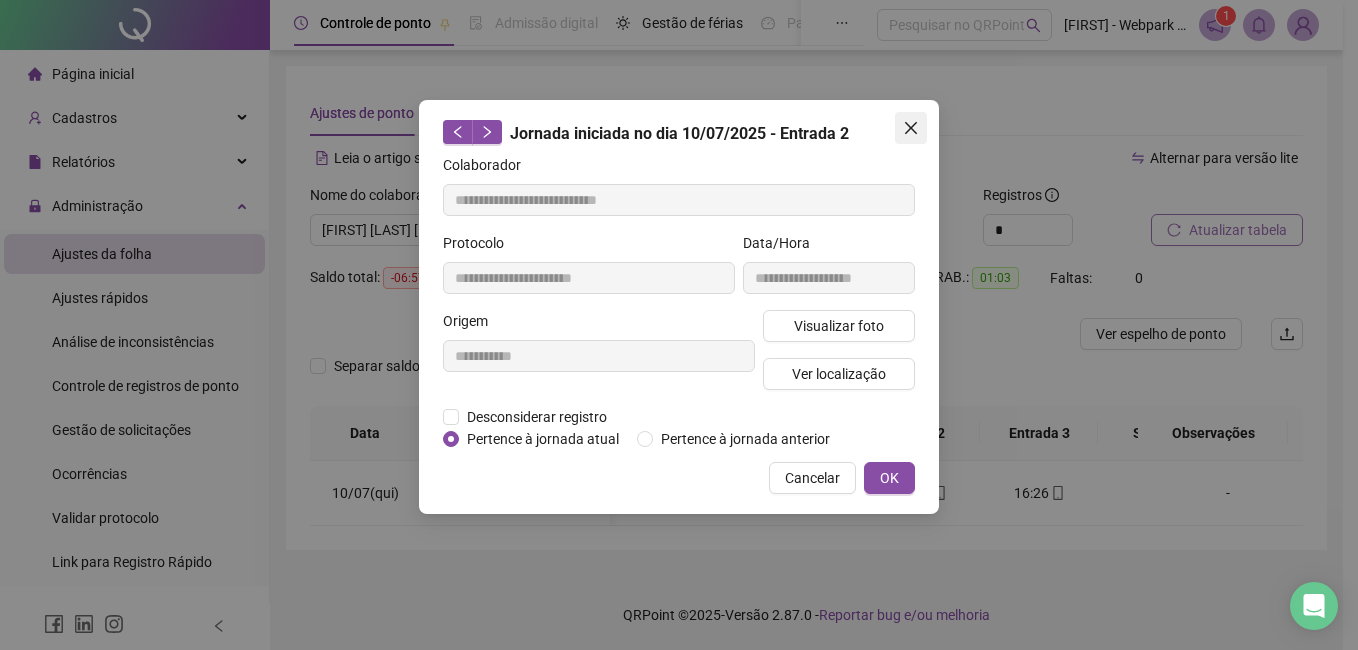 click 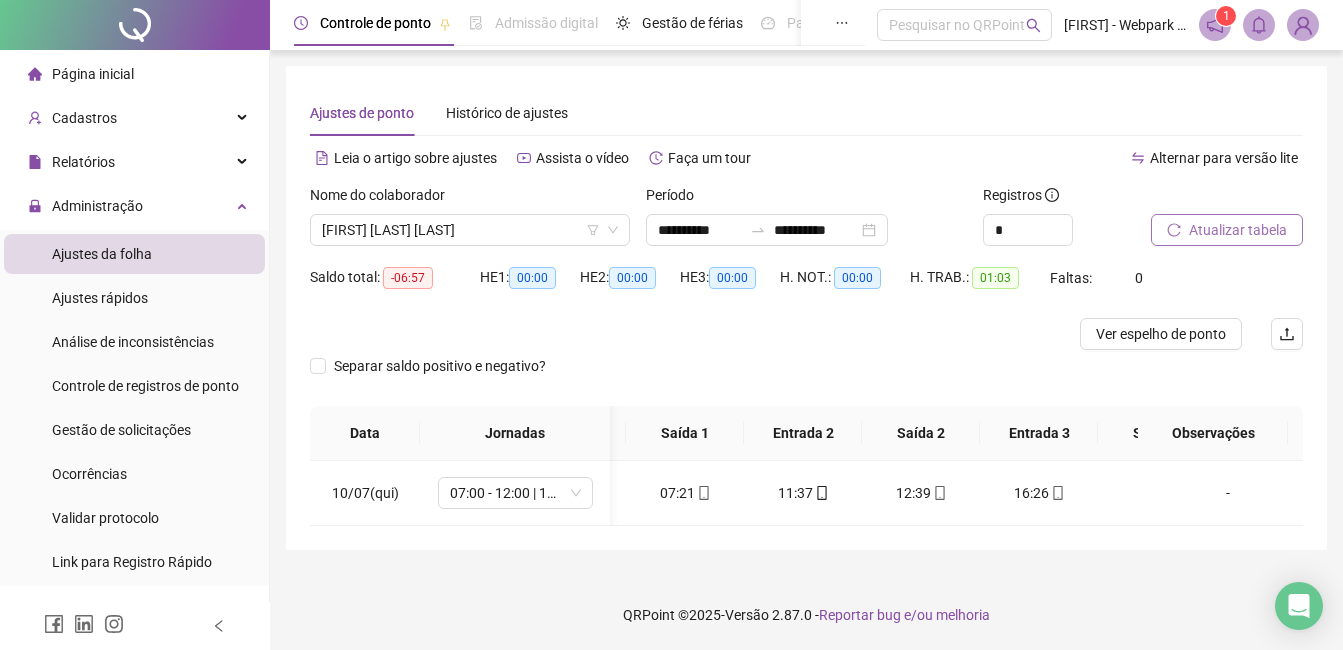 scroll, scrollTop: 0, scrollLeft: 40, axis: horizontal 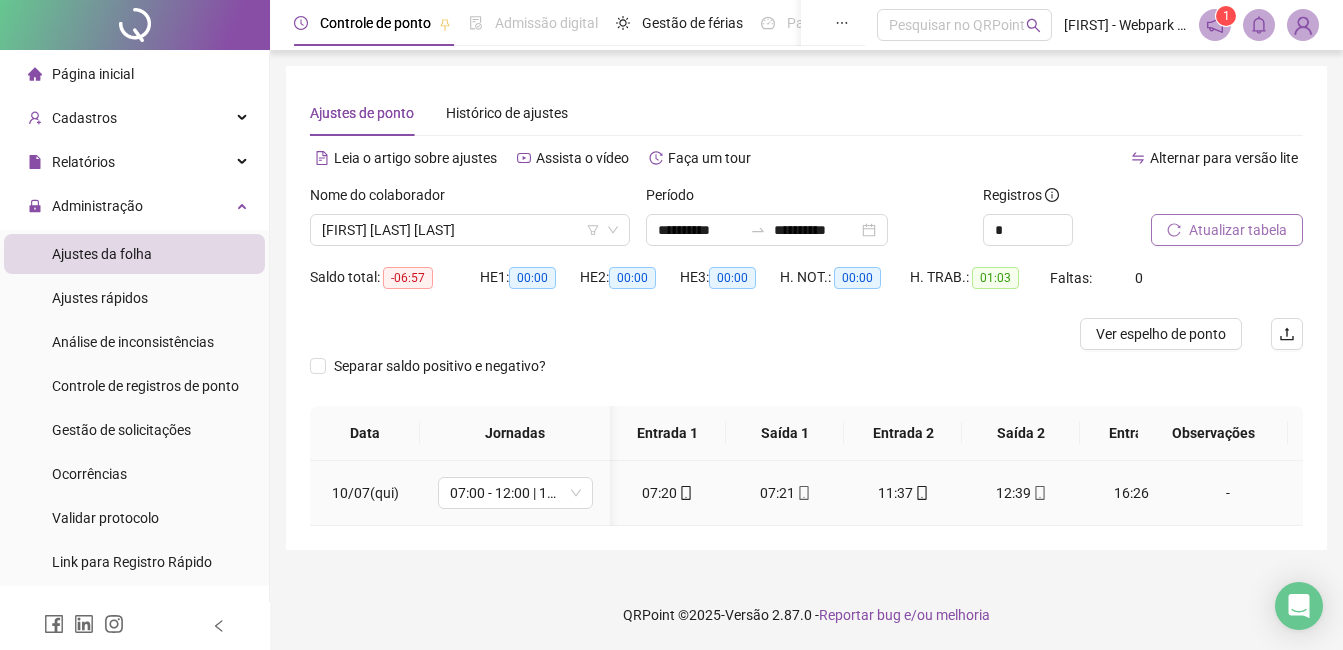 click 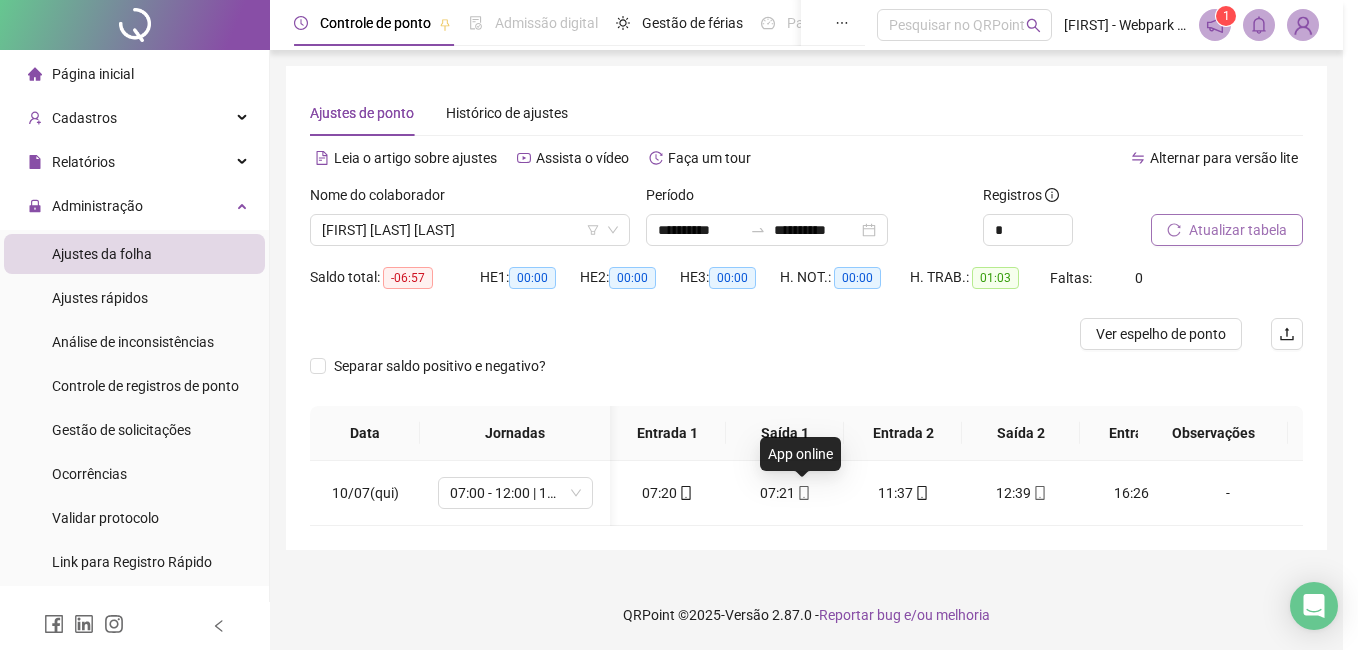 type on "**********" 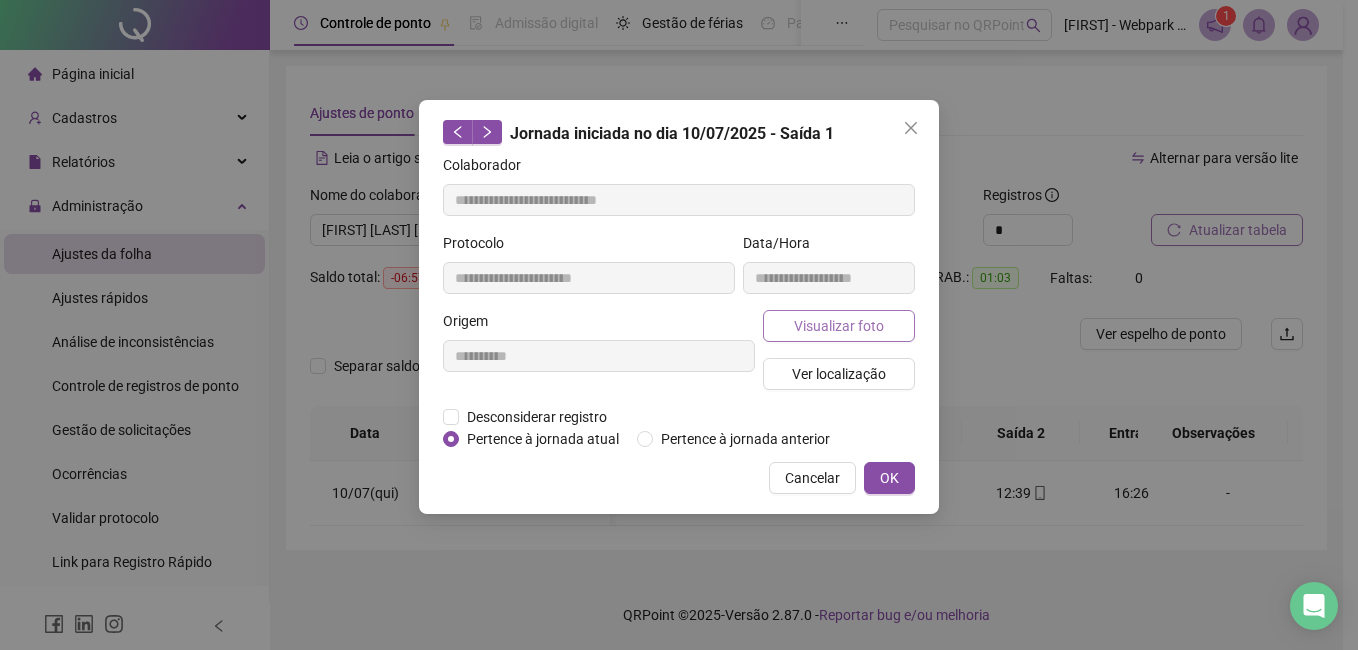 click on "Visualizar foto" at bounding box center (839, 326) 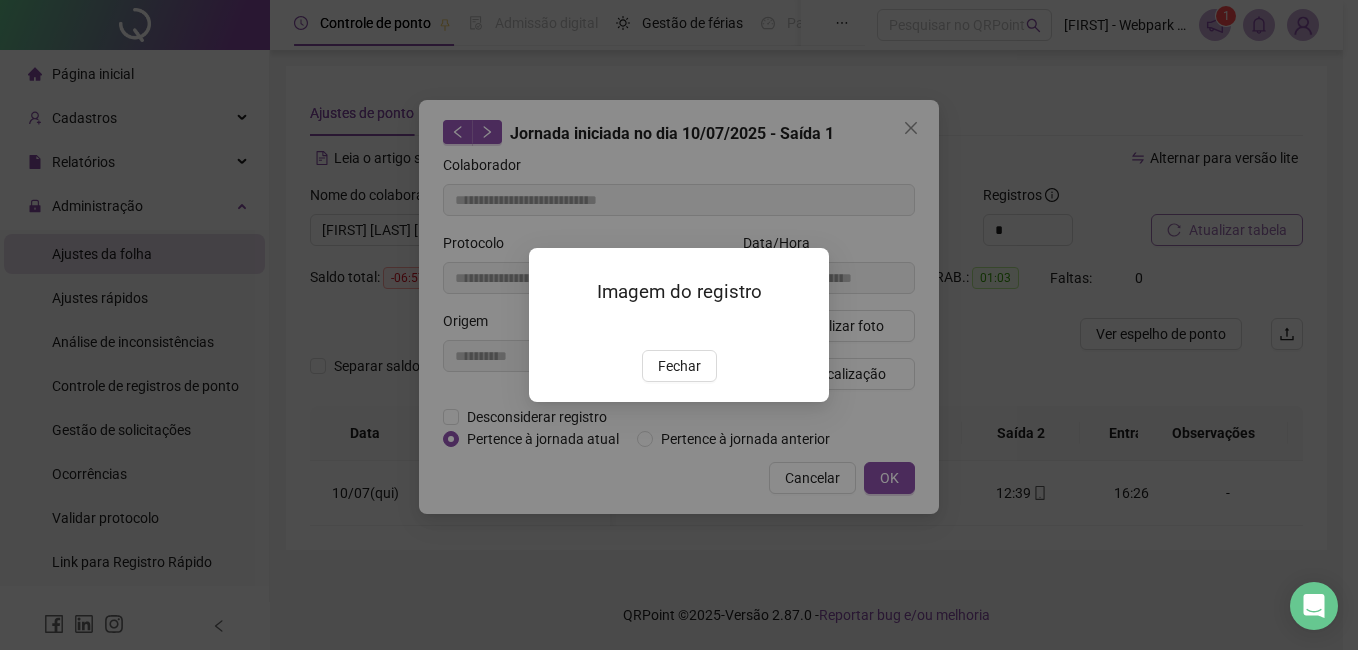 click at bounding box center [553, 328] 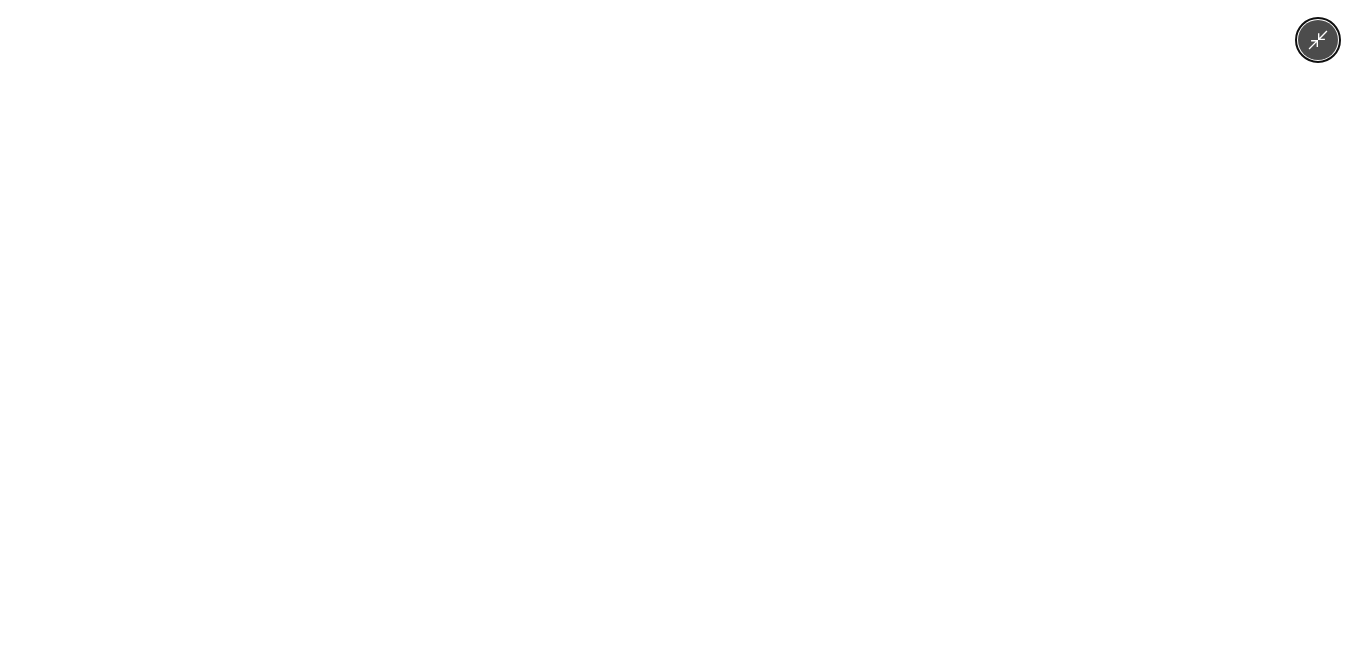 click at bounding box center [679, 325] 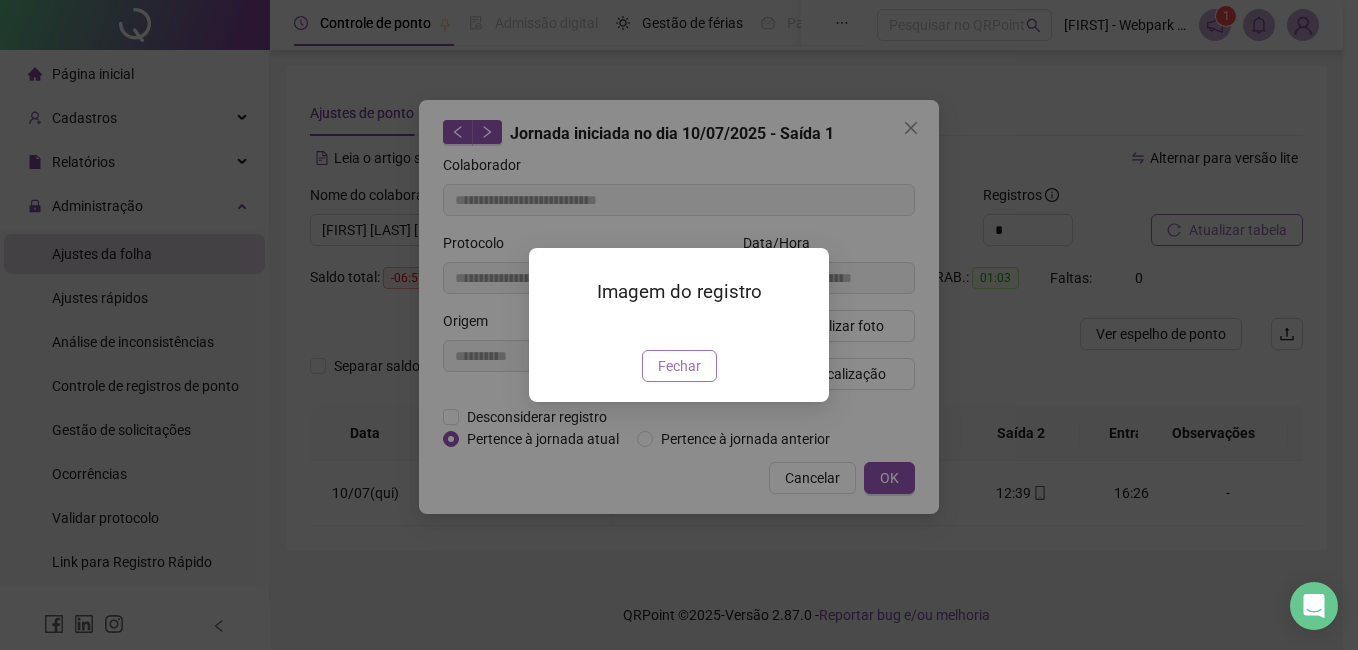 click on "Fechar" at bounding box center (679, 366) 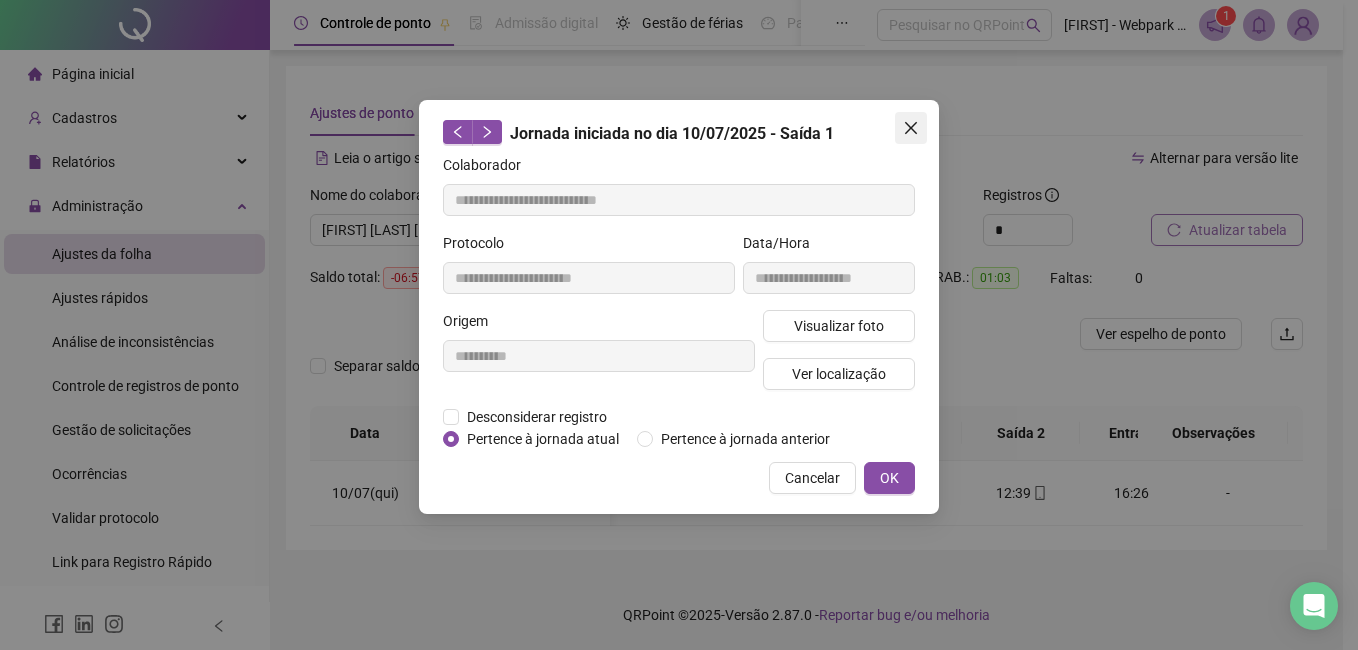 click 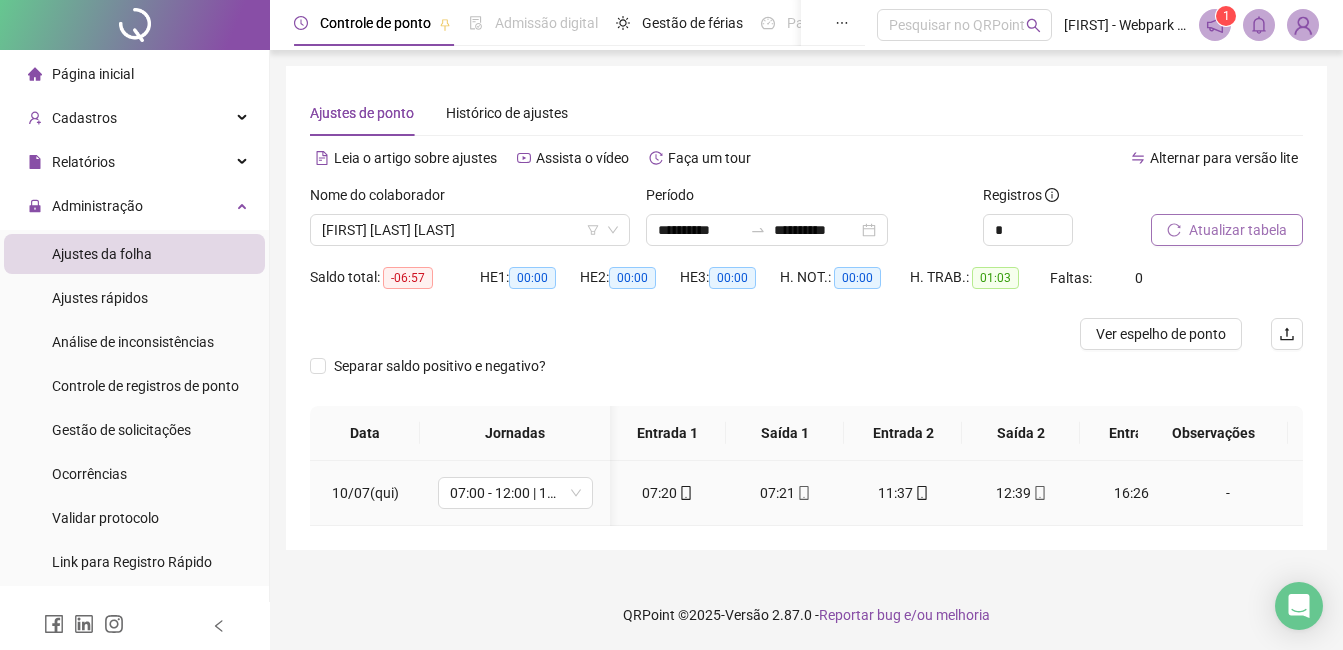 click 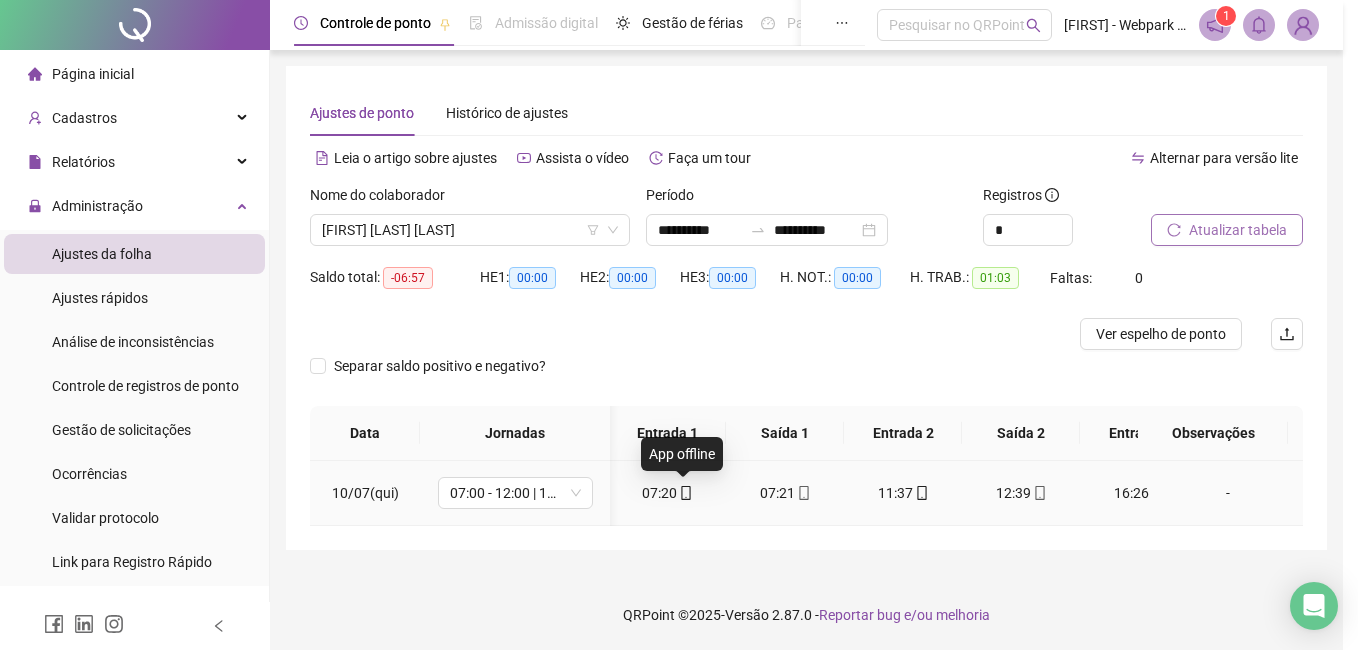 type on "**********" 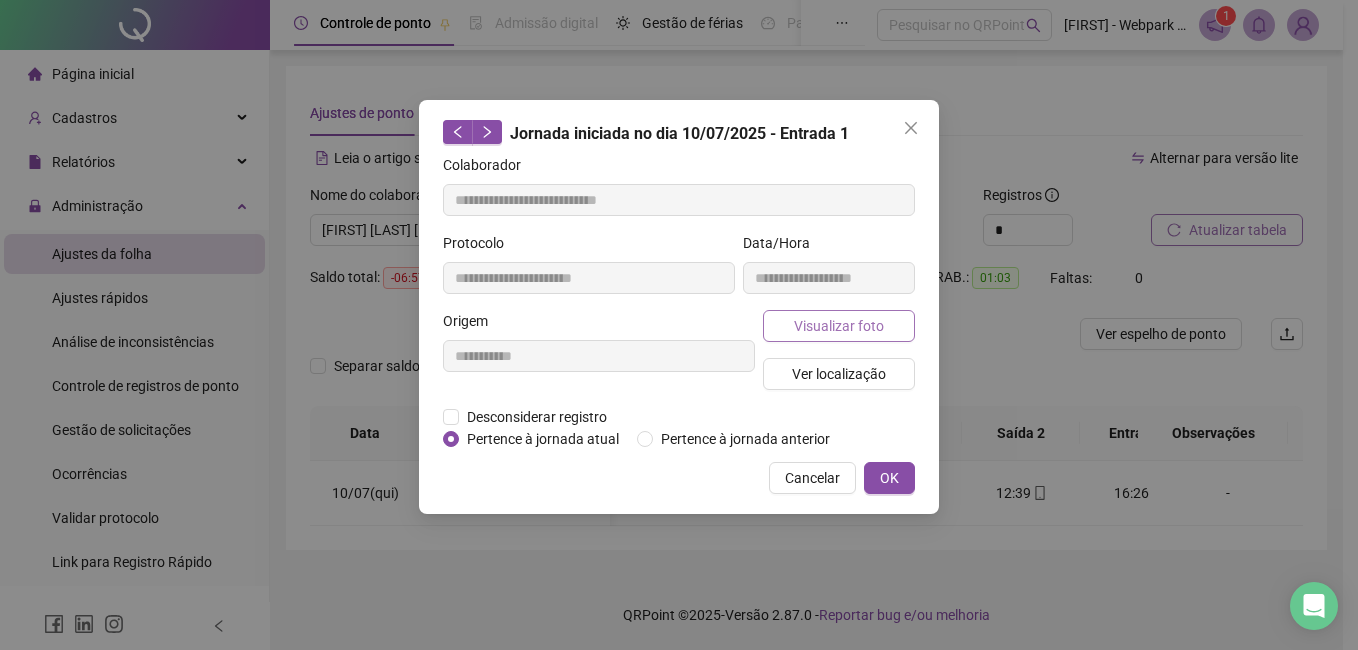 click on "Visualizar foto" at bounding box center [839, 326] 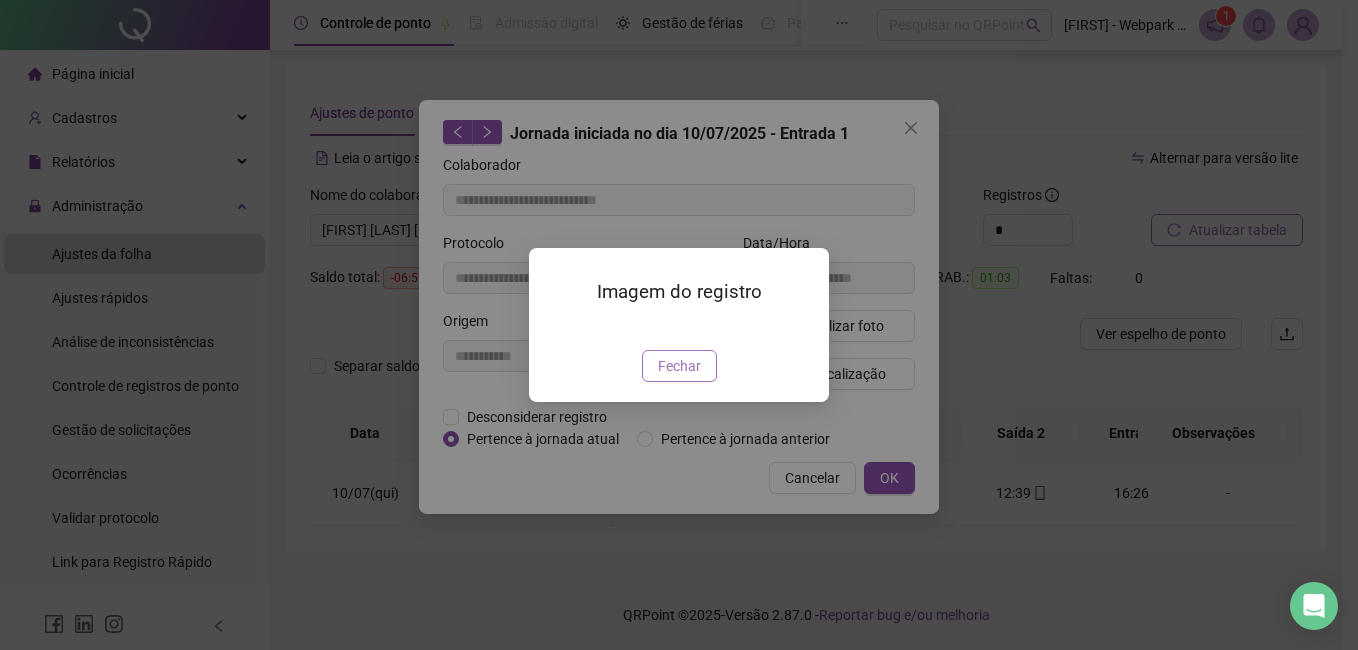 click on "Fechar" at bounding box center (679, 366) 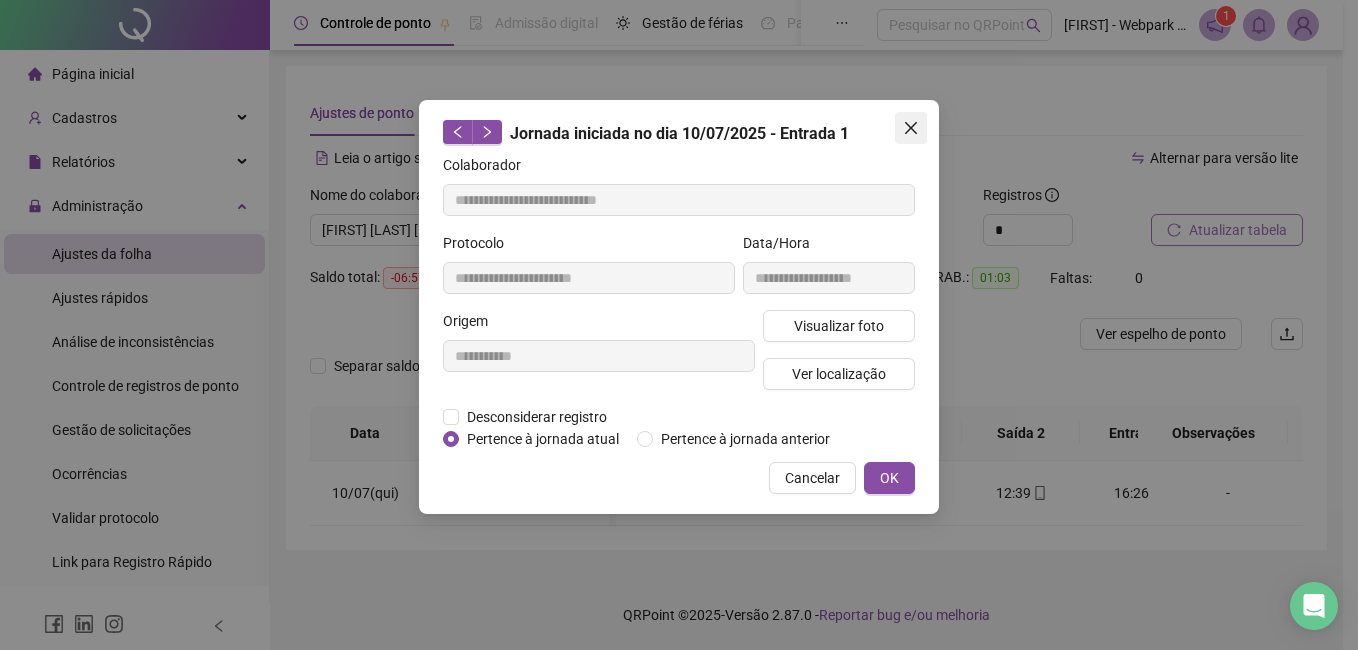 click at bounding box center (911, 128) 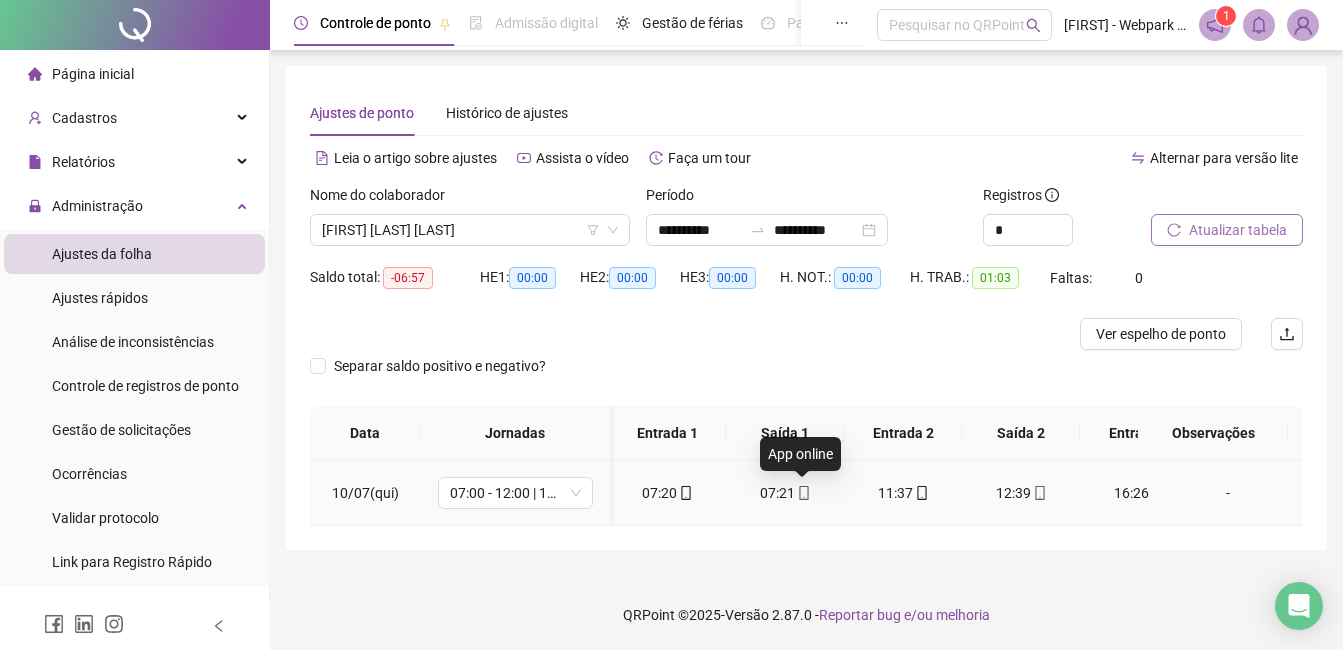 click 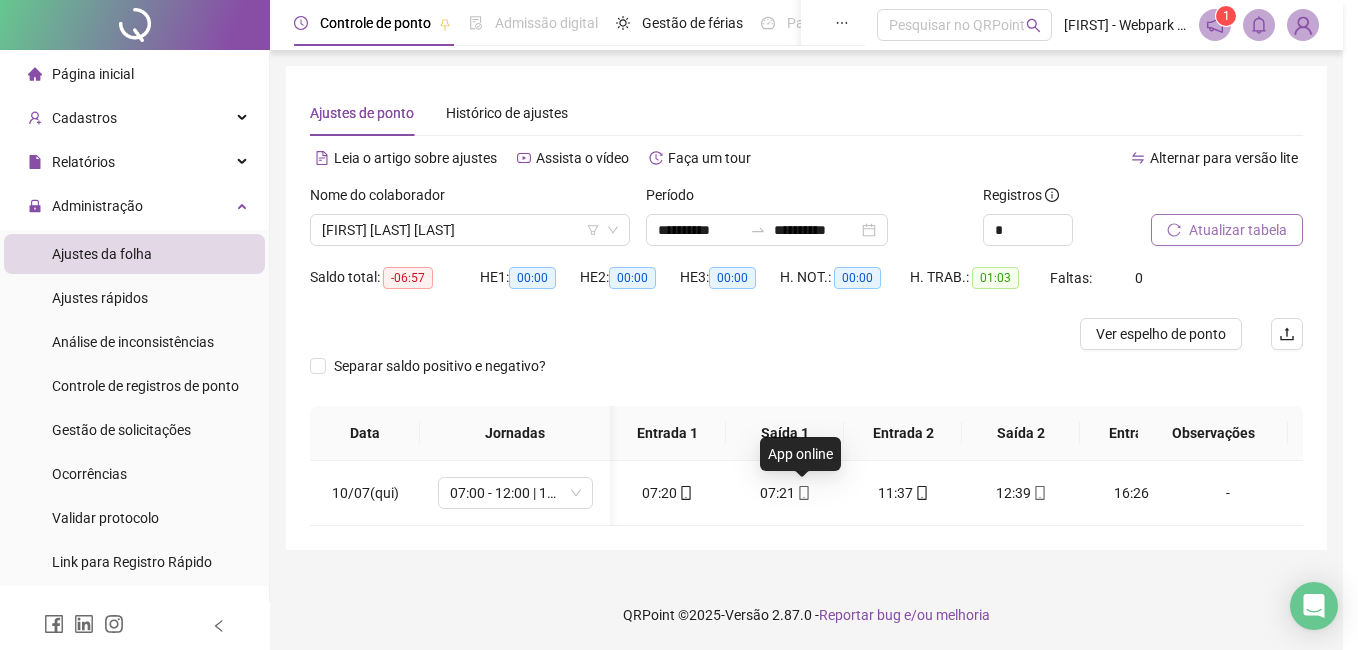 type on "**********" 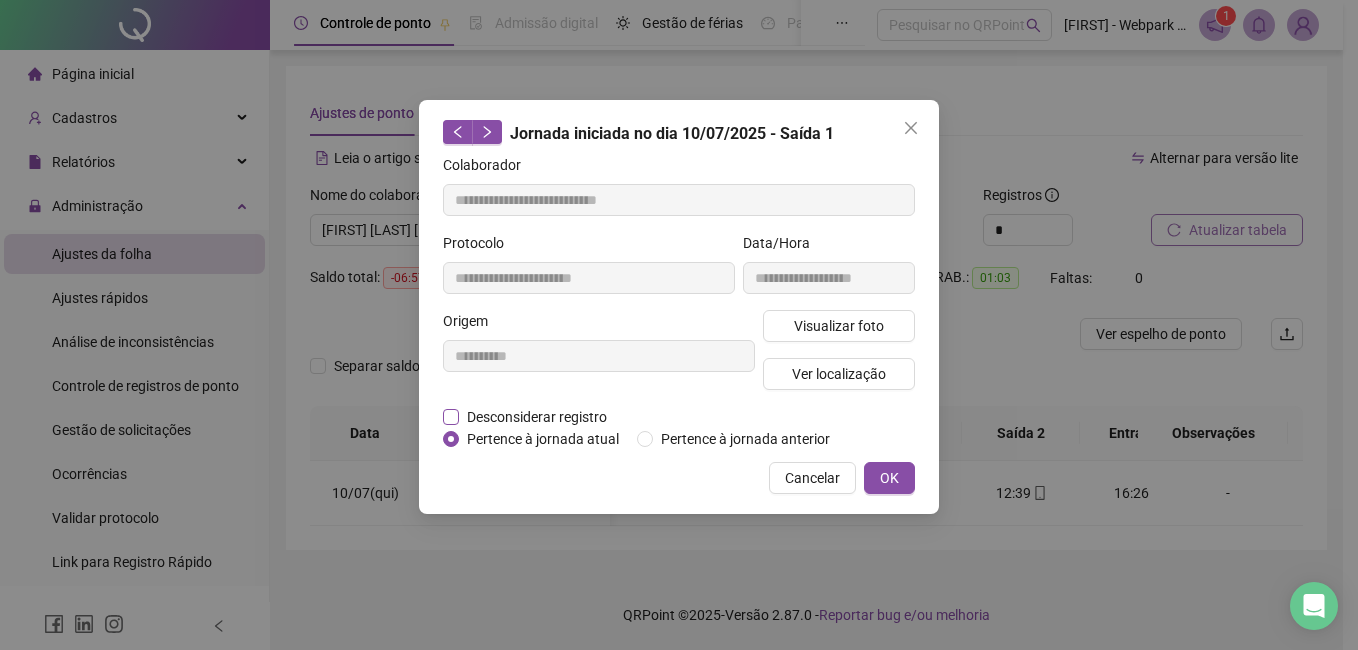 click on "Desconsiderar registro" at bounding box center (537, 417) 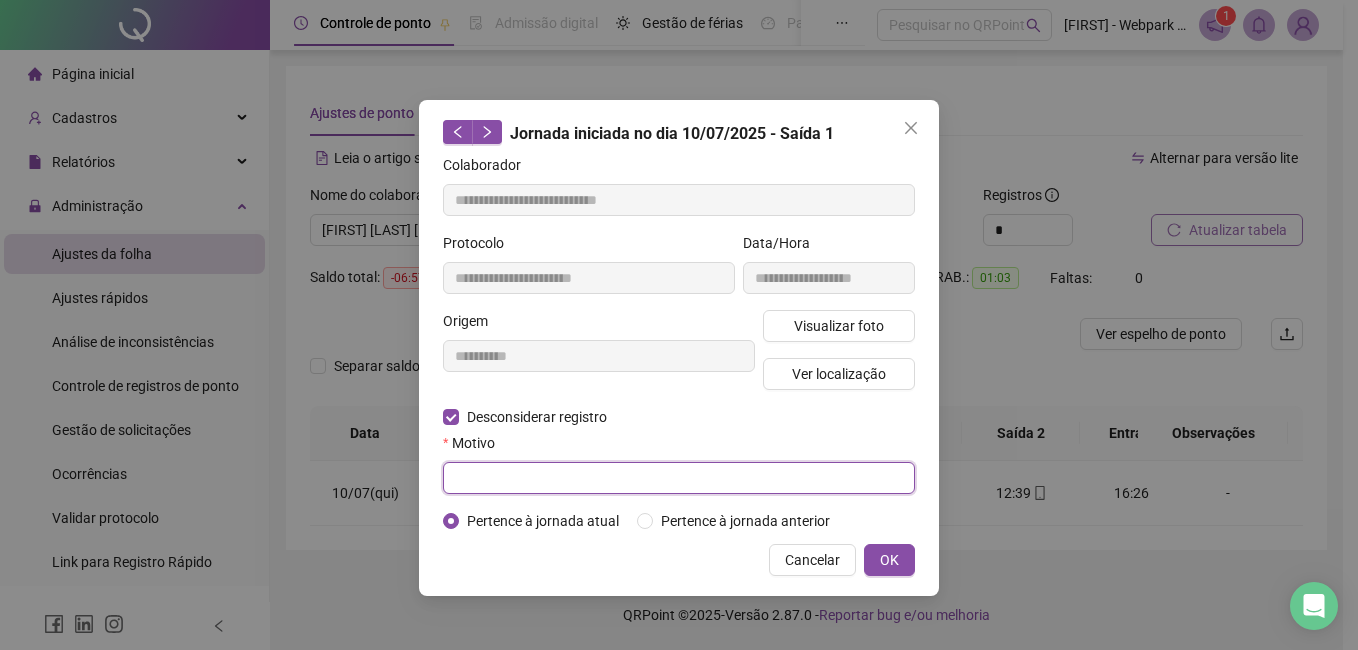 click at bounding box center [679, 478] 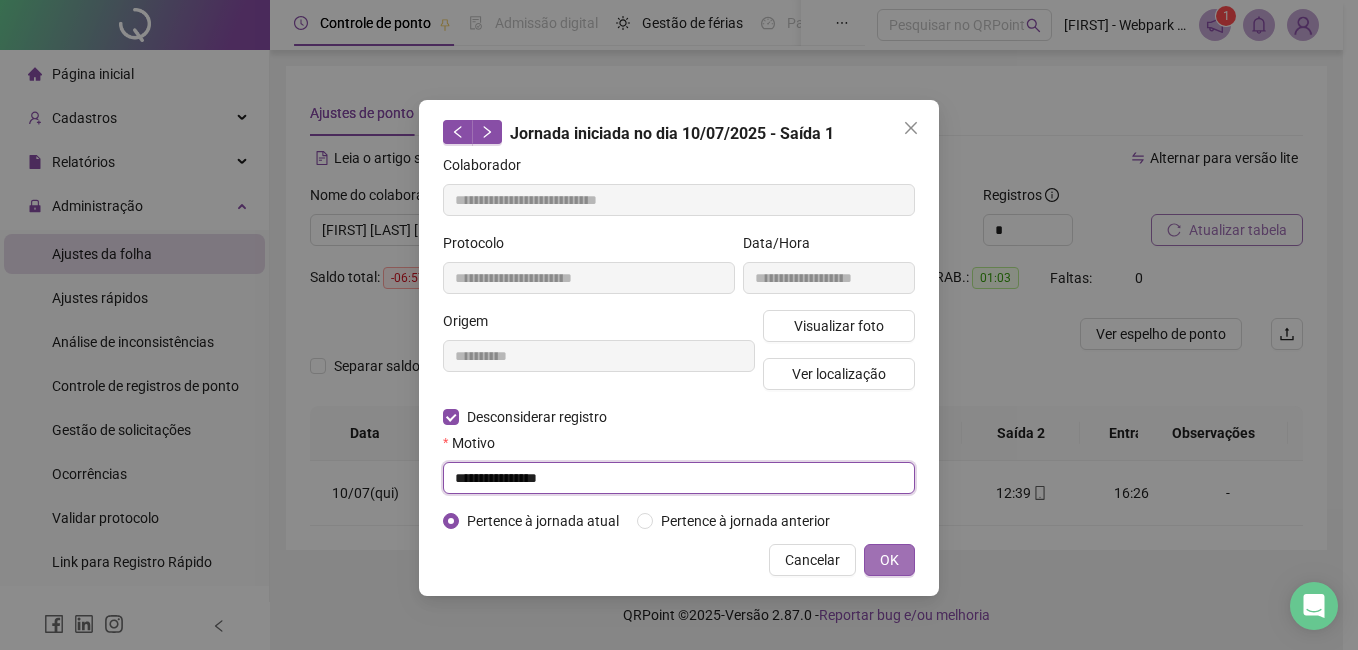 type on "**********" 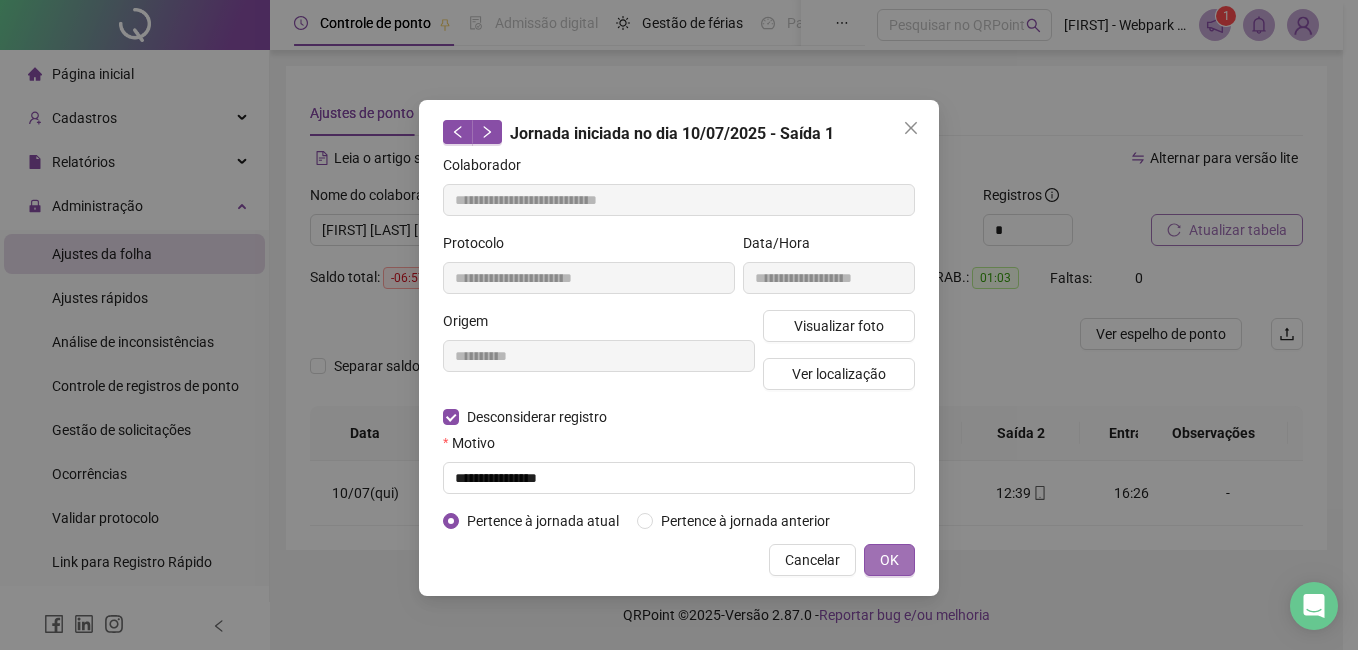 click on "OK" at bounding box center (889, 560) 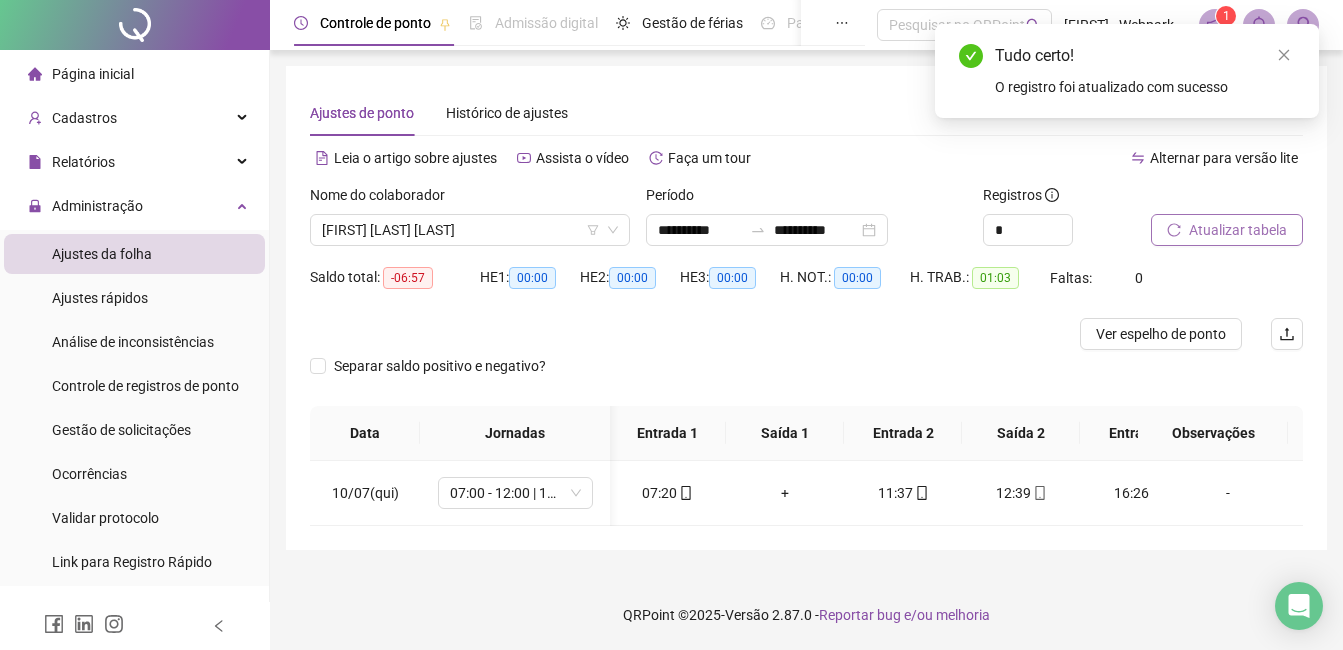 click on "Atualizar tabela" at bounding box center [1238, 230] 